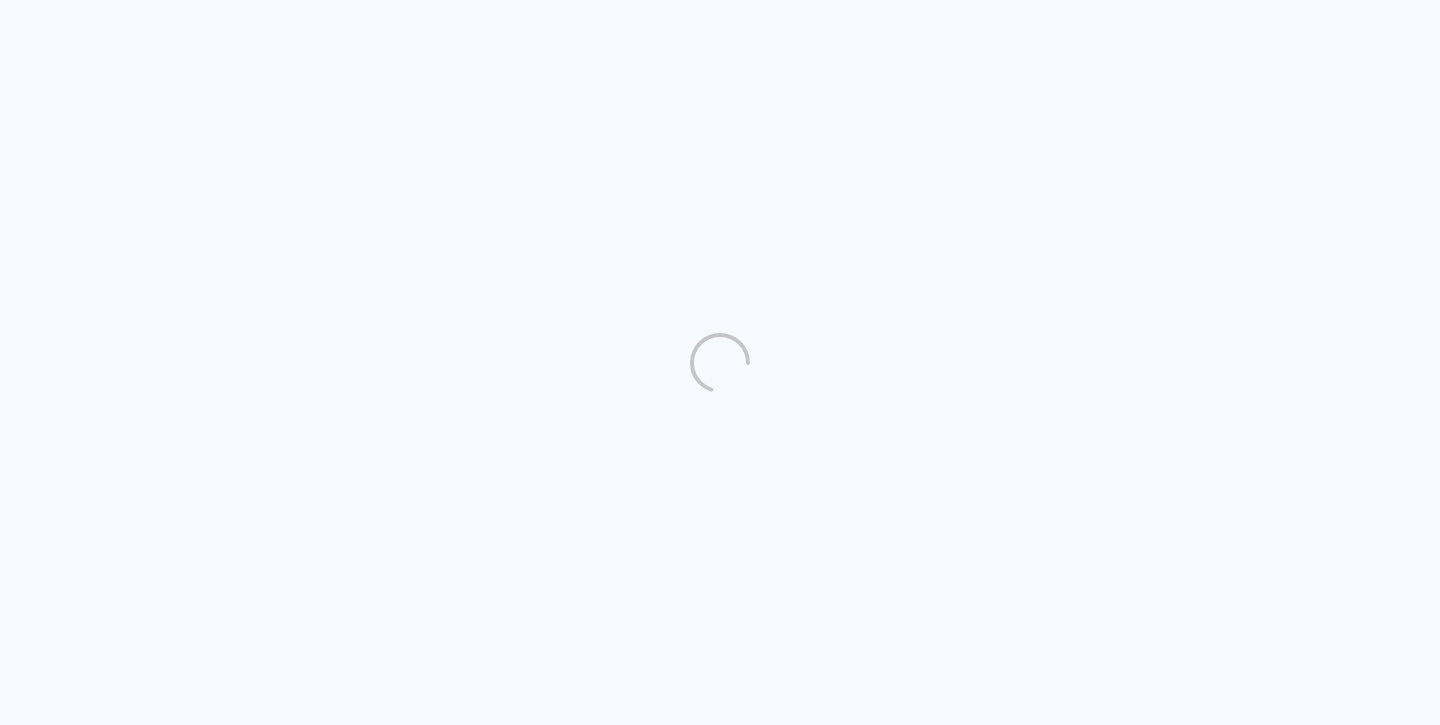 scroll, scrollTop: 0, scrollLeft: 0, axis: both 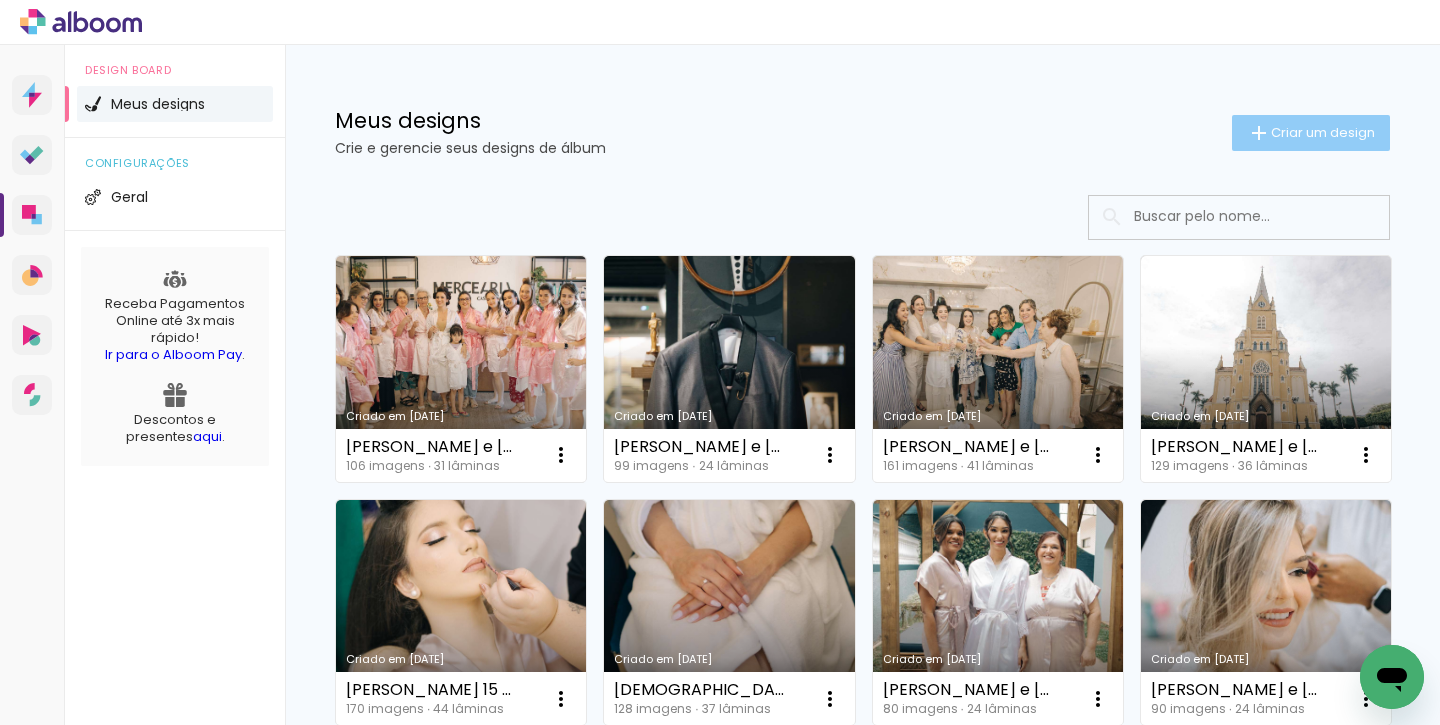 click on "Criar um design" 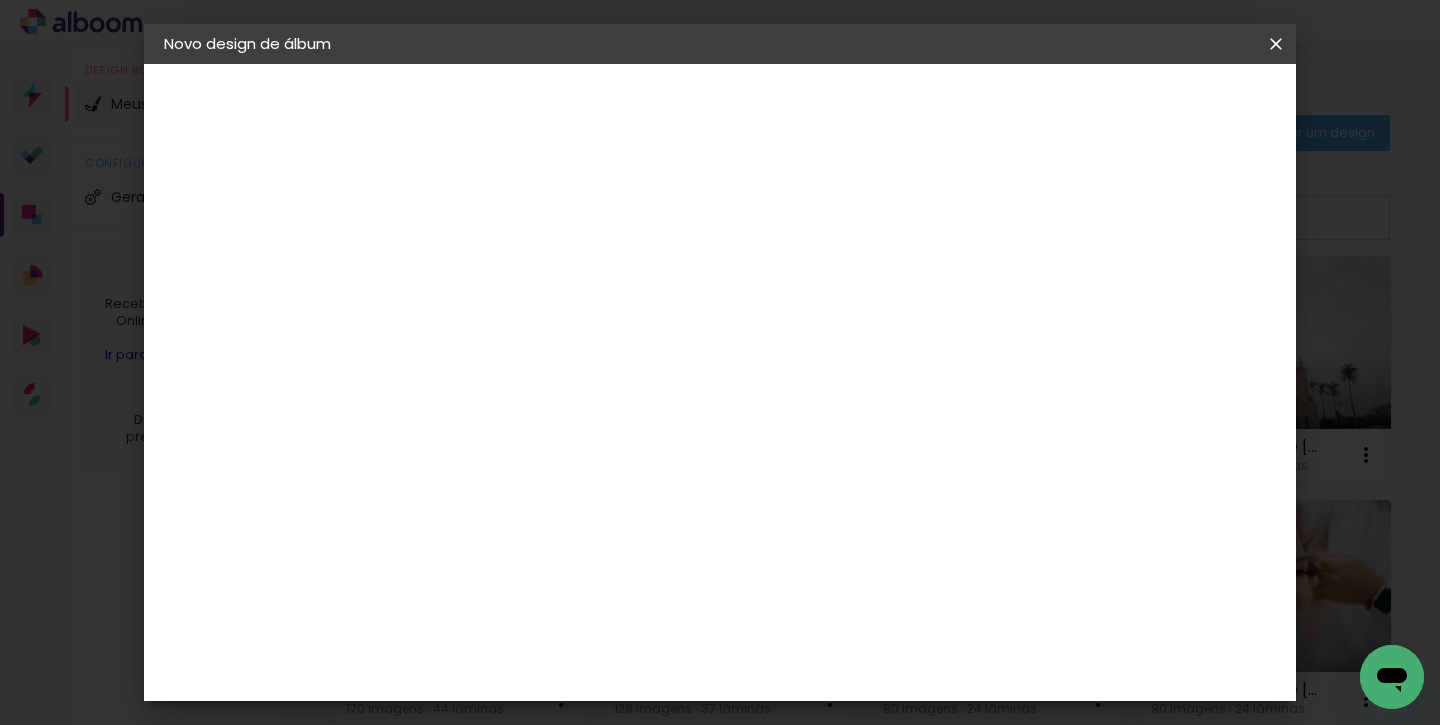 click at bounding box center [491, 268] 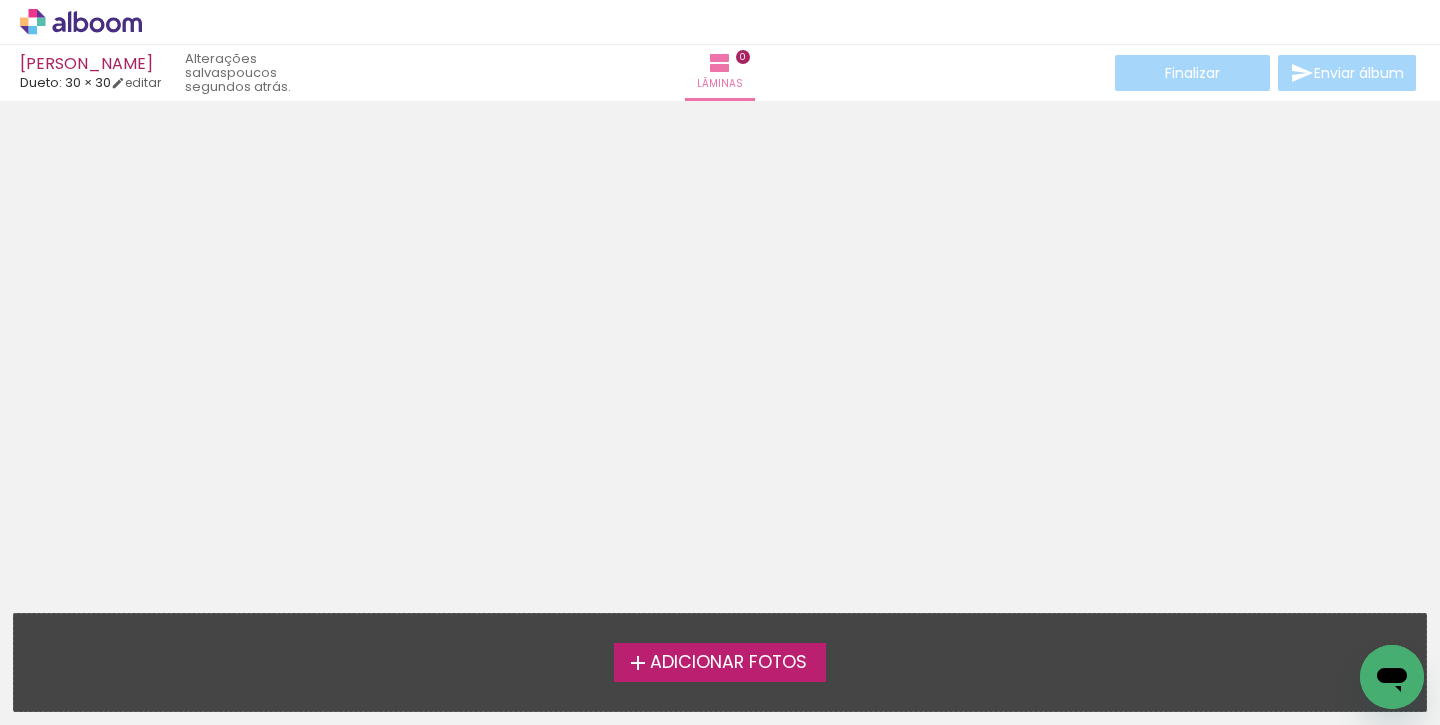 click on "Adicionar Fotos" at bounding box center (728, 663) 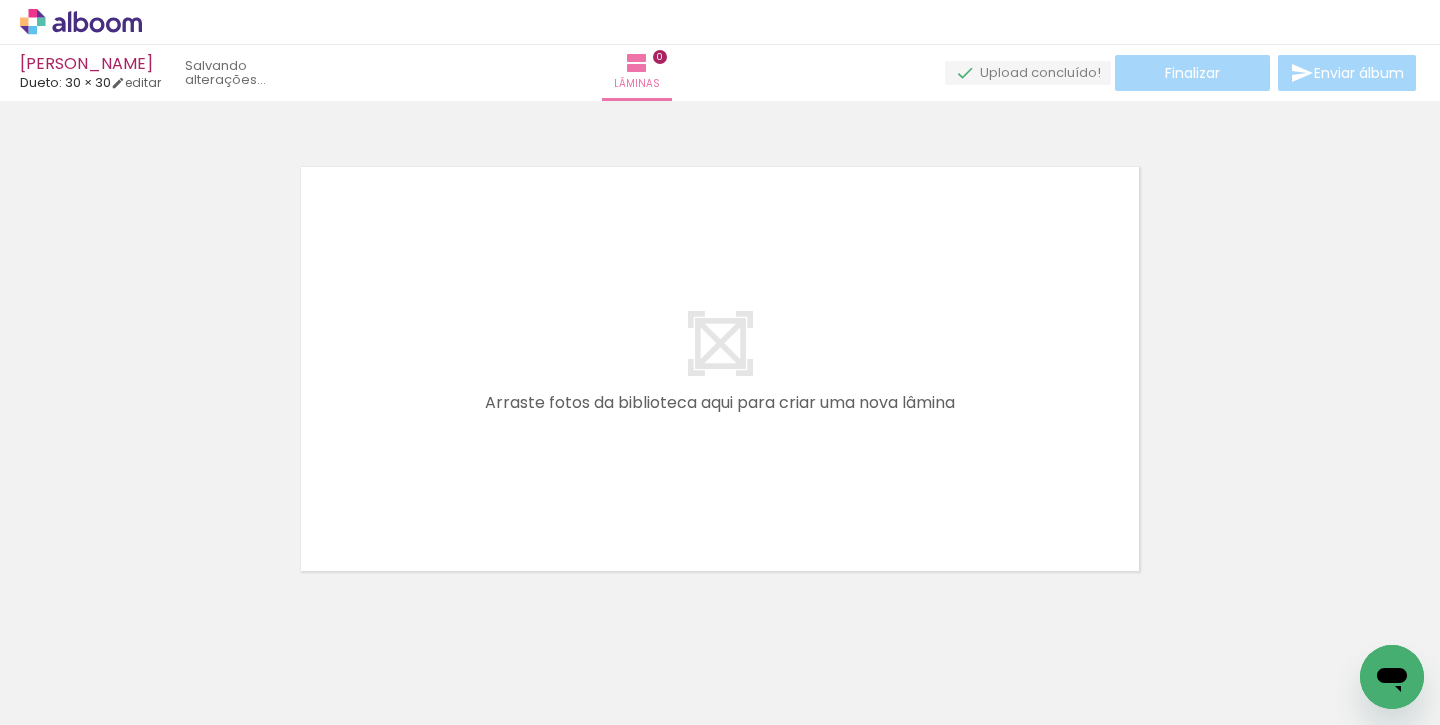 scroll, scrollTop: 0, scrollLeft: 0, axis: both 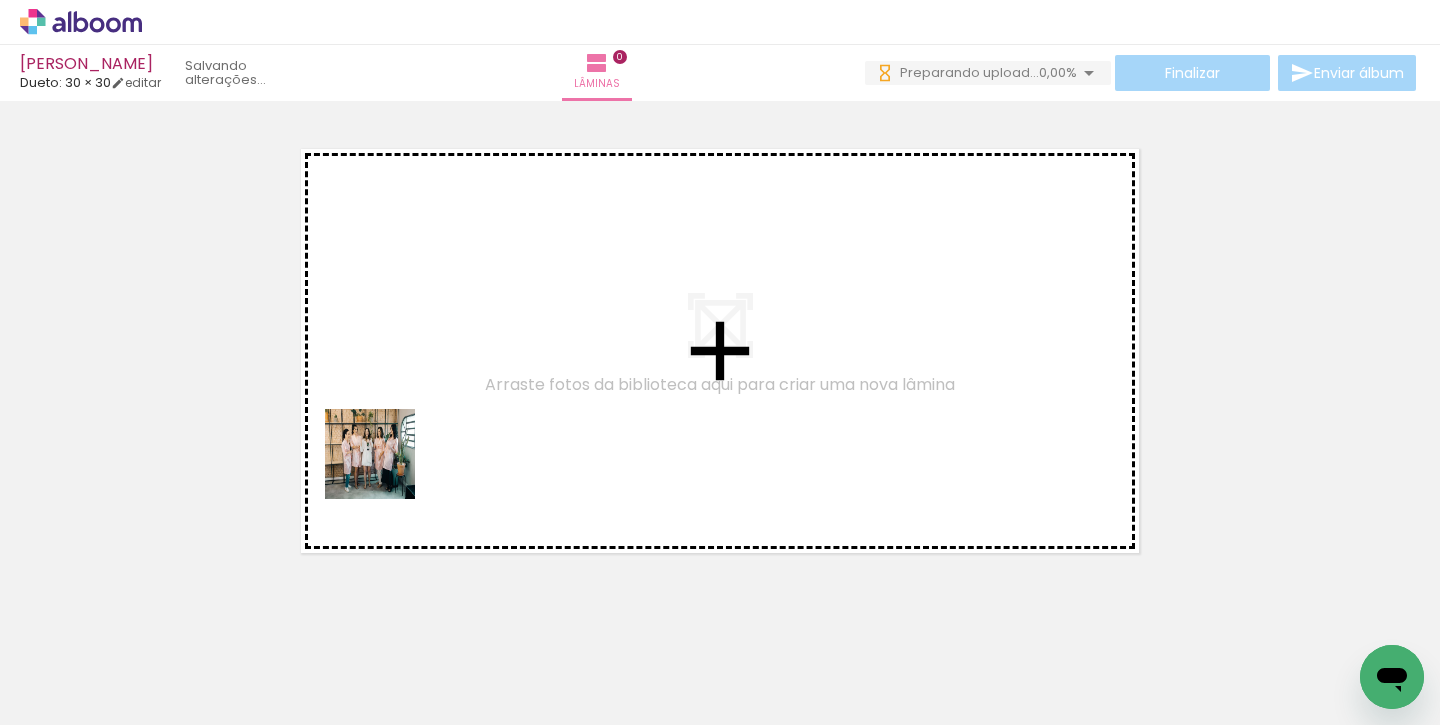 drag, startPoint x: 217, startPoint y: 644, endPoint x: 406, endPoint y: 450, distance: 270.84497 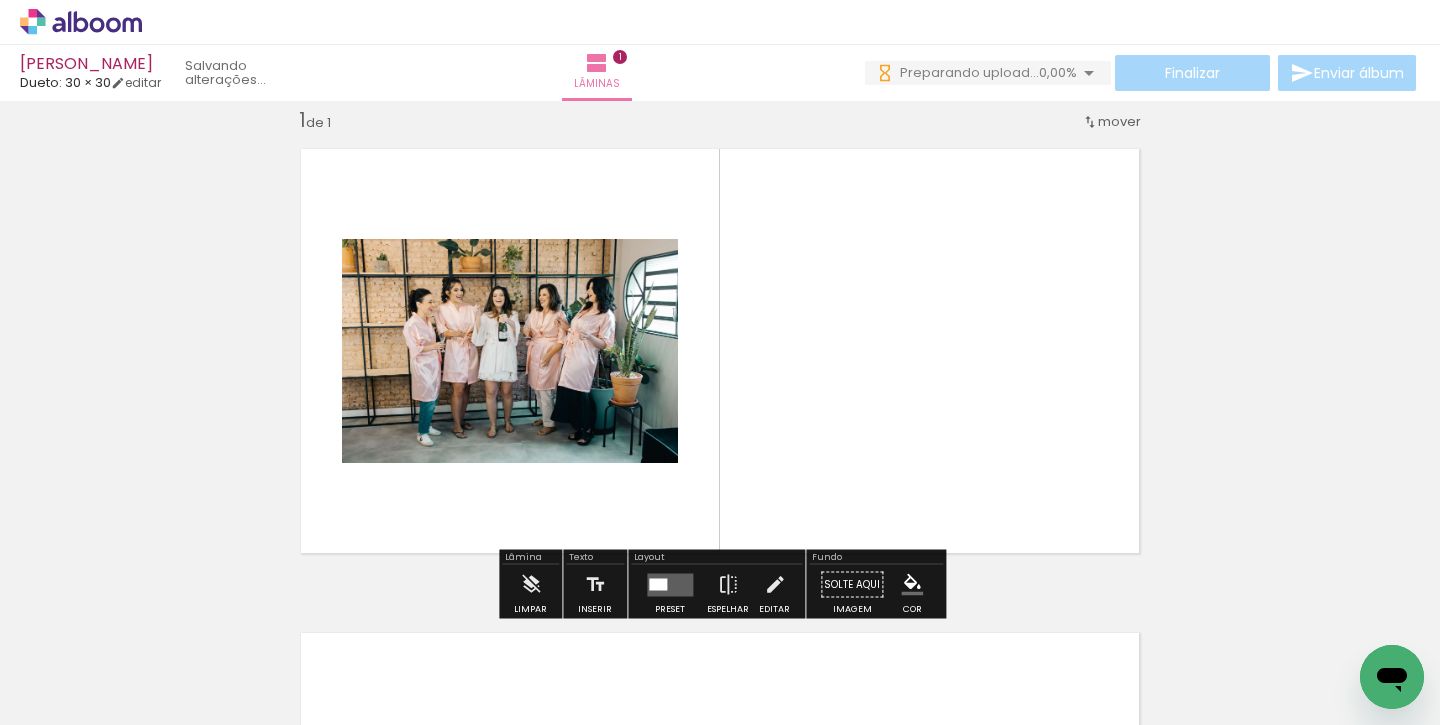 scroll, scrollTop: 25, scrollLeft: 0, axis: vertical 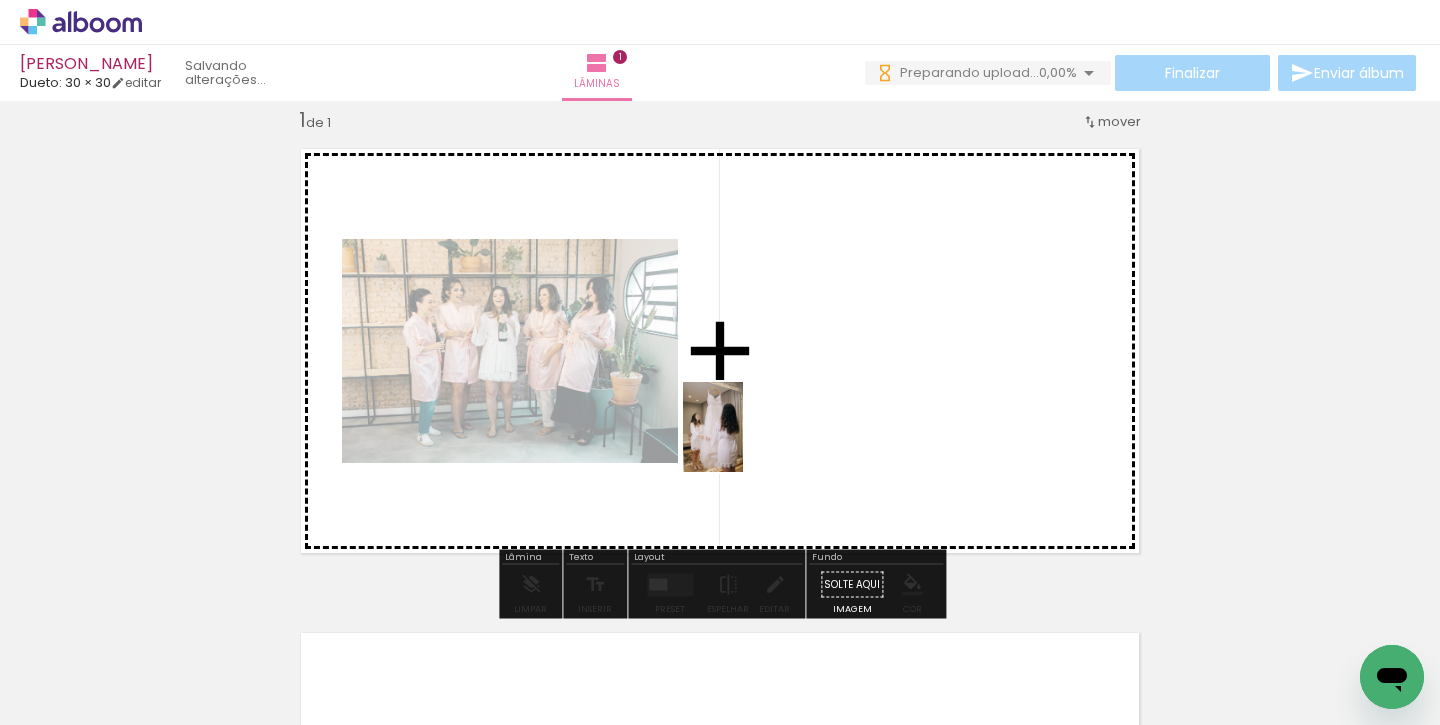 drag, startPoint x: 329, startPoint y: 658, endPoint x: 756, endPoint y: 439, distance: 479.8854 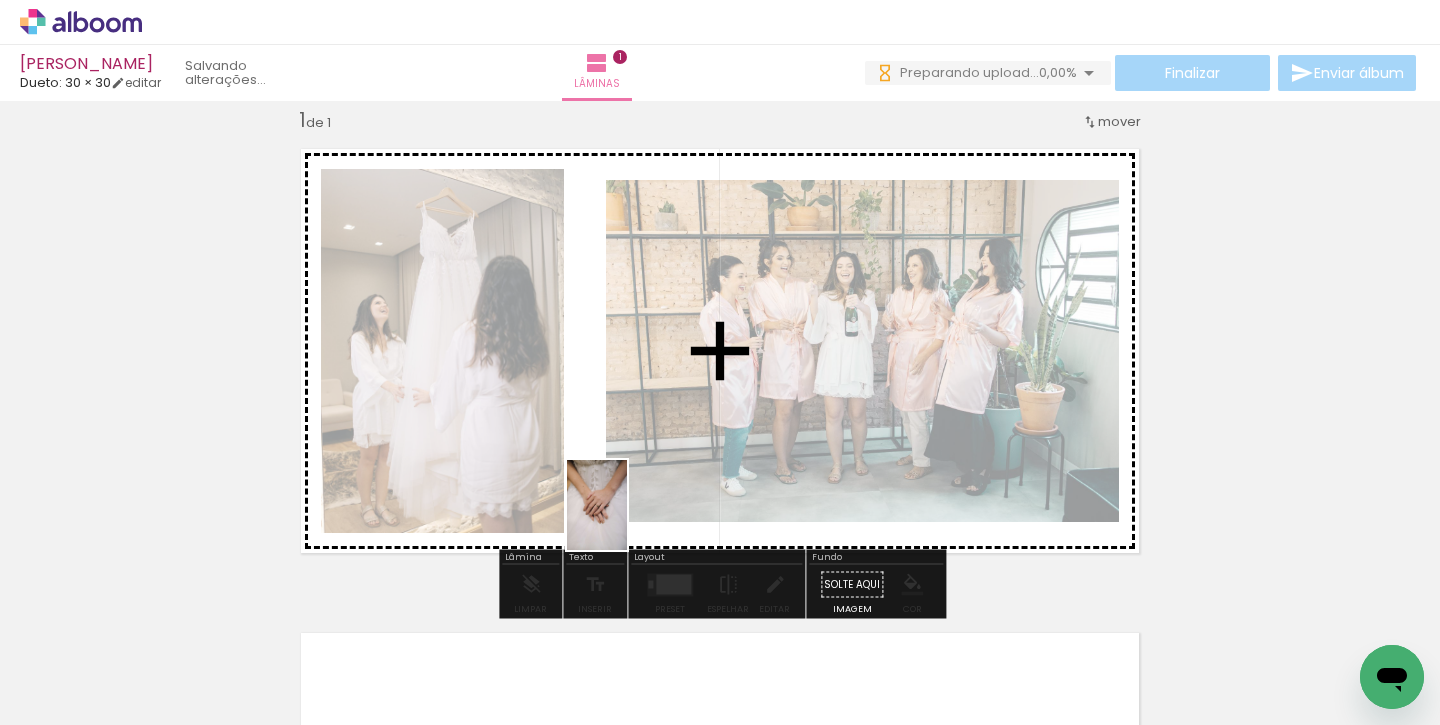 drag, startPoint x: 428, startPoint y: 676, endPoint x: 628, endPoint y: 517, distance: 255.50146 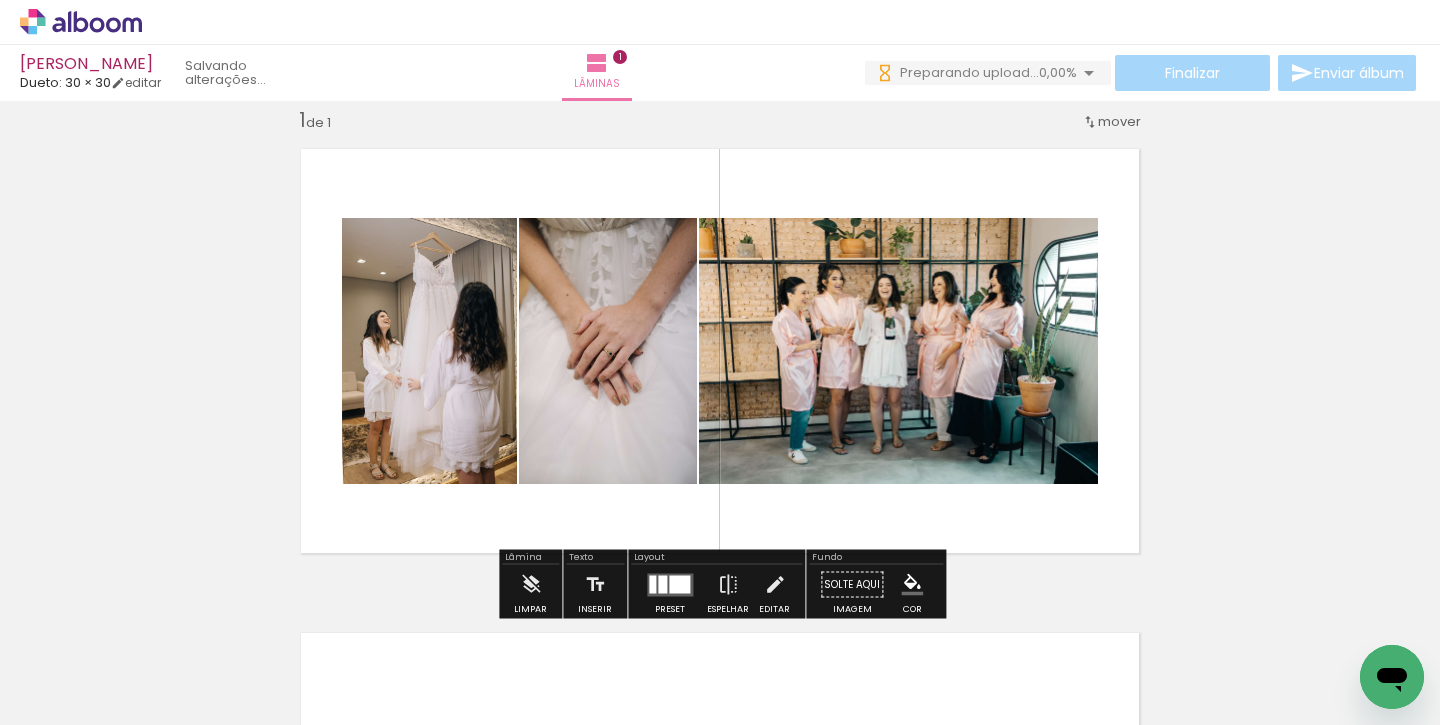 scroll, scrollTop: 0, scrollLeft: 0, axis: both 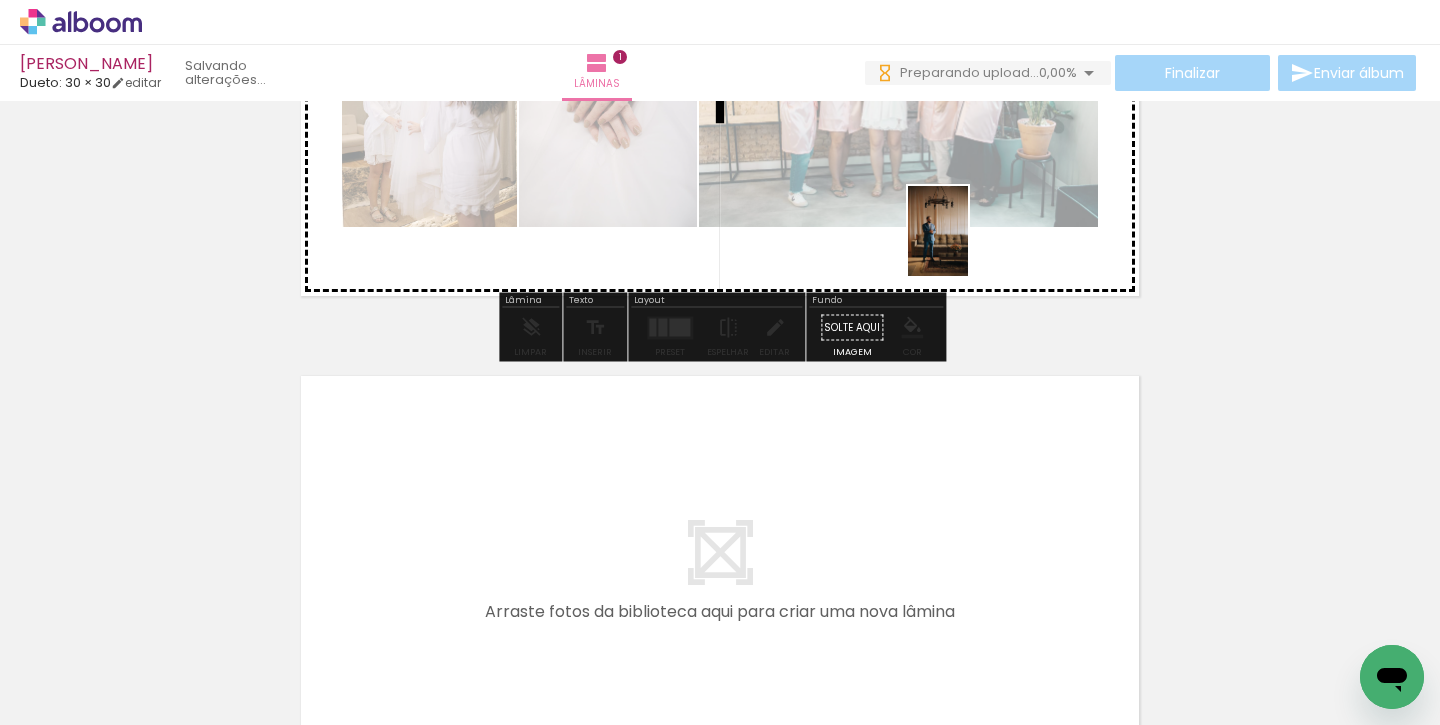 drag, startPoint x: 559, startPoint y: 637, endPoint x: 970, endPoint y: 248, distance: 565.8993 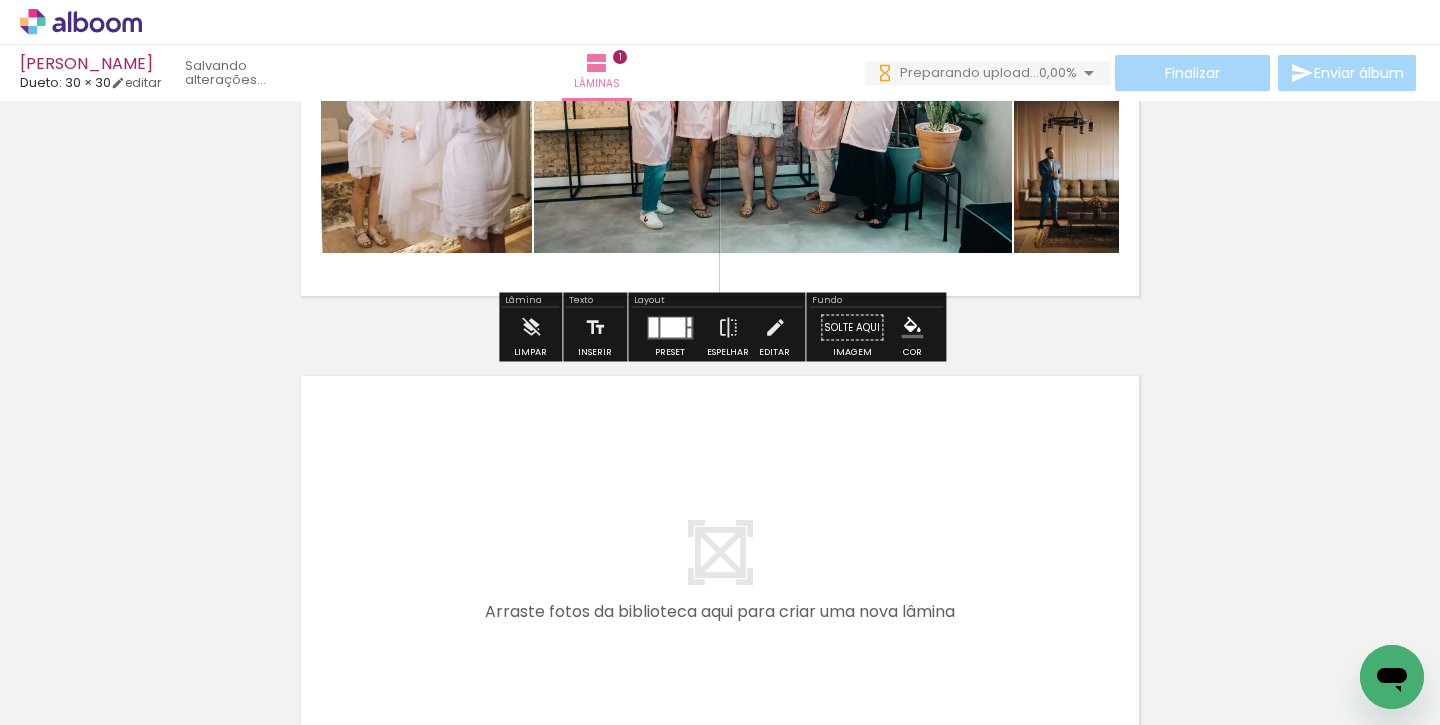 click at bounding box center (672, 327) 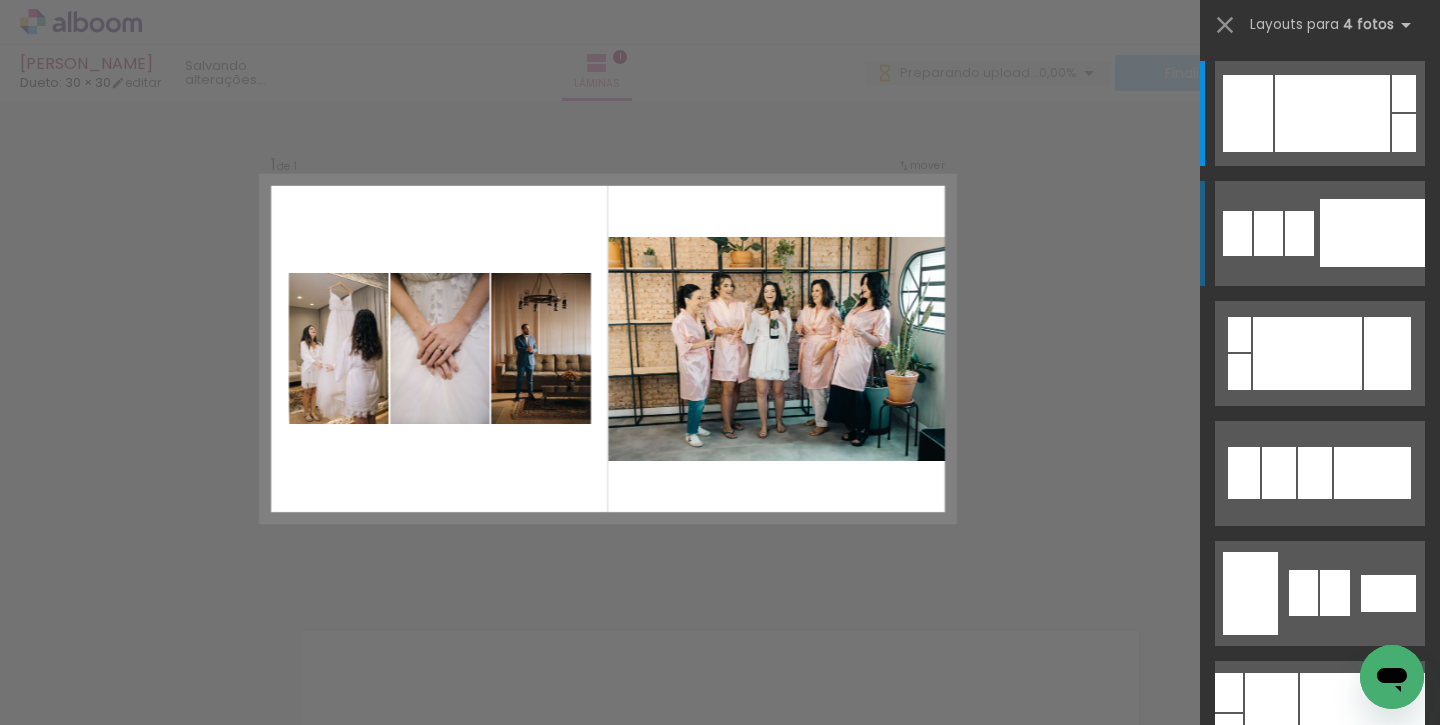 scroll, scrollTop: 25, scrollLeft: 0, axis: vertical 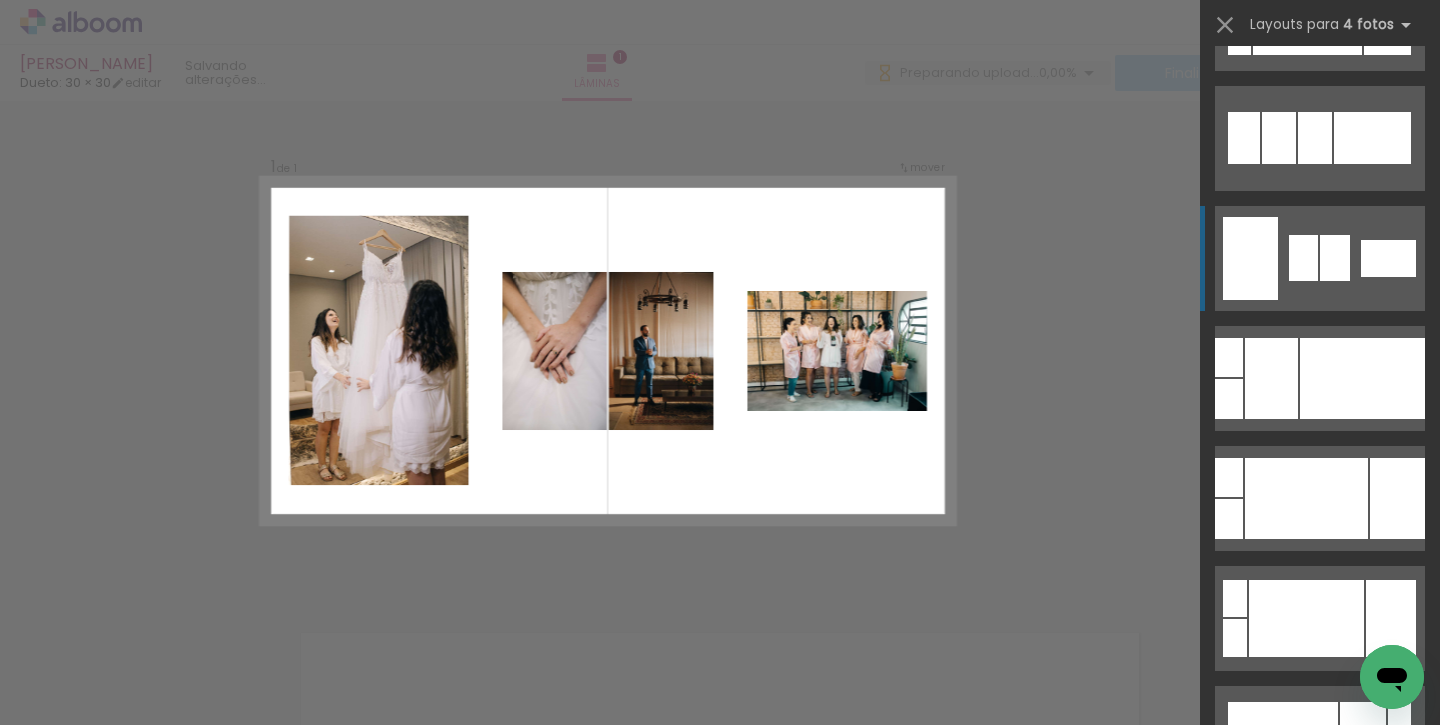 click at bounding box center [1332, -222] 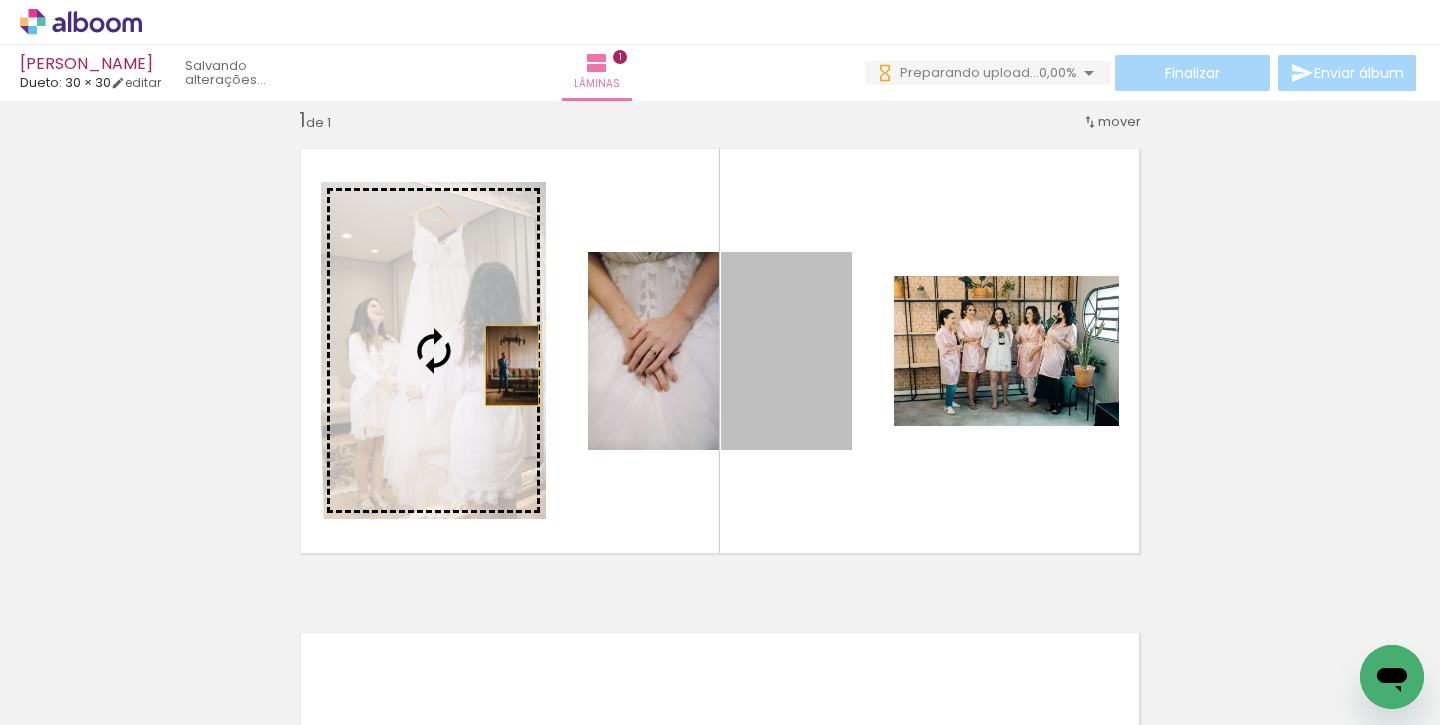 drag, startPoint x: 784, startPoint y: 365, endPoint x: 461, endPoint y: 366, distance: 323.00156 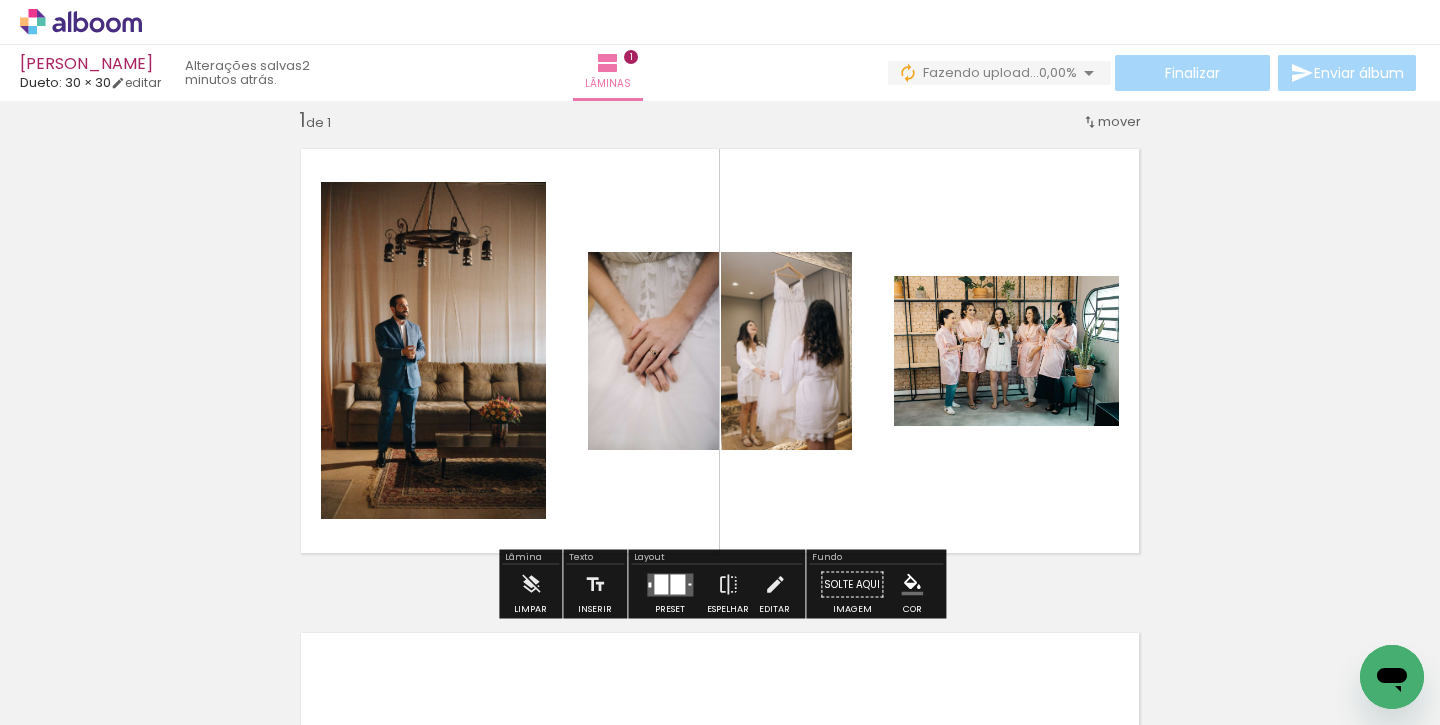 click at bounding box center (670, 584) 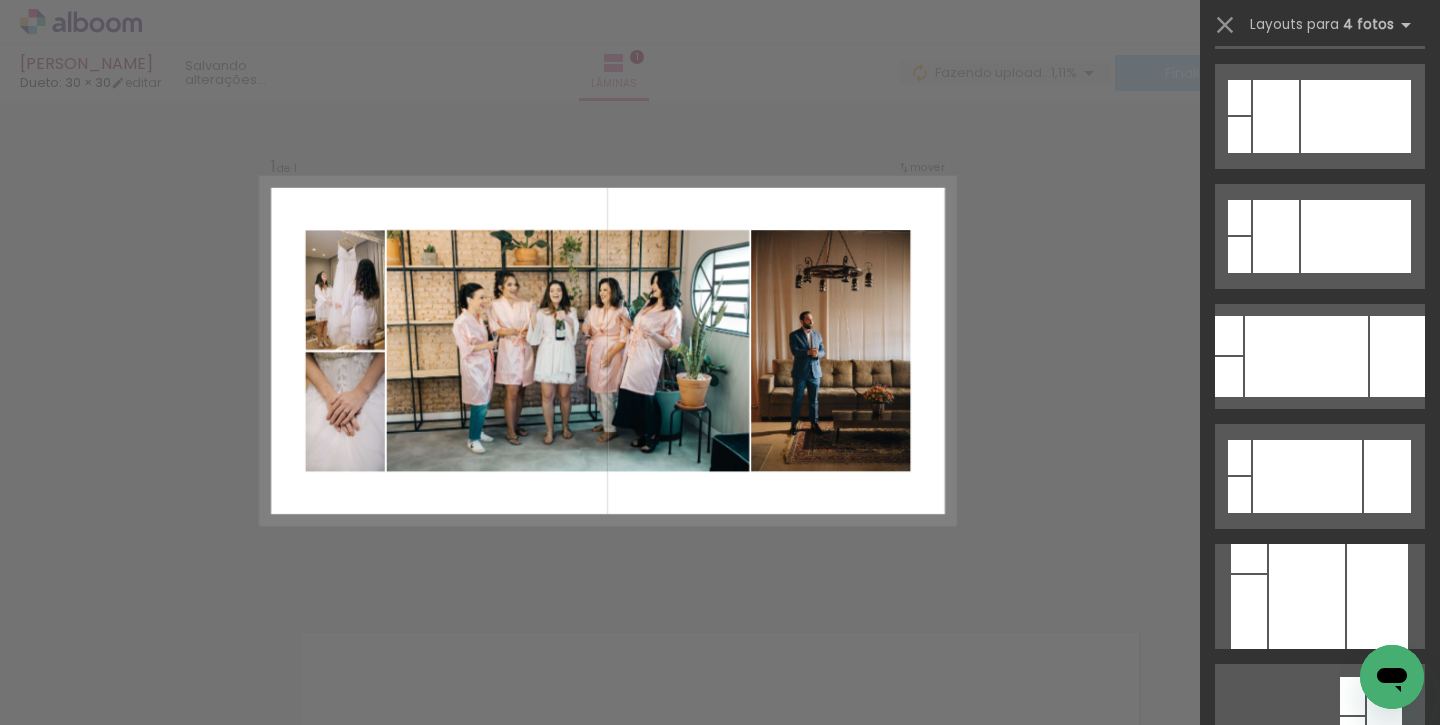 scroll, scrollTop: 1102, scrollLeft: 0, axis: vertical 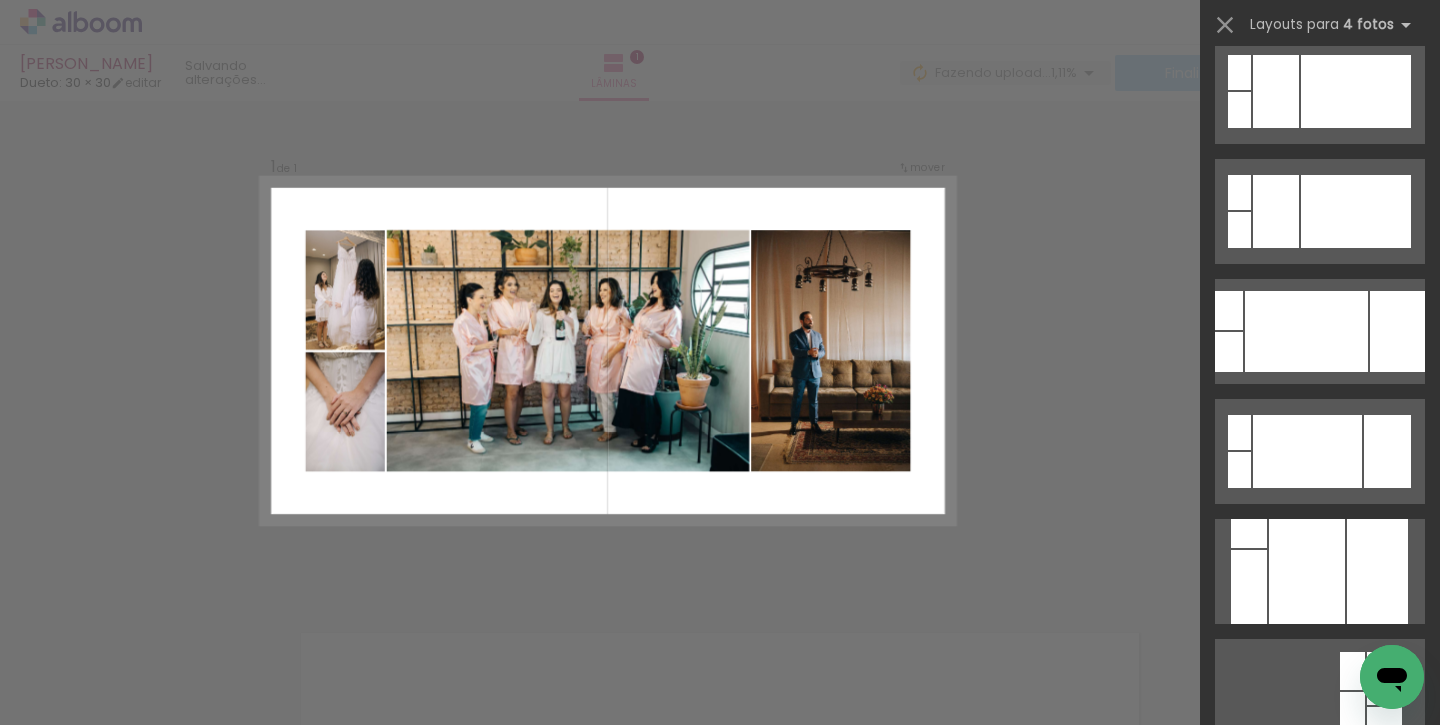 click at bounding box center (1307, 451) 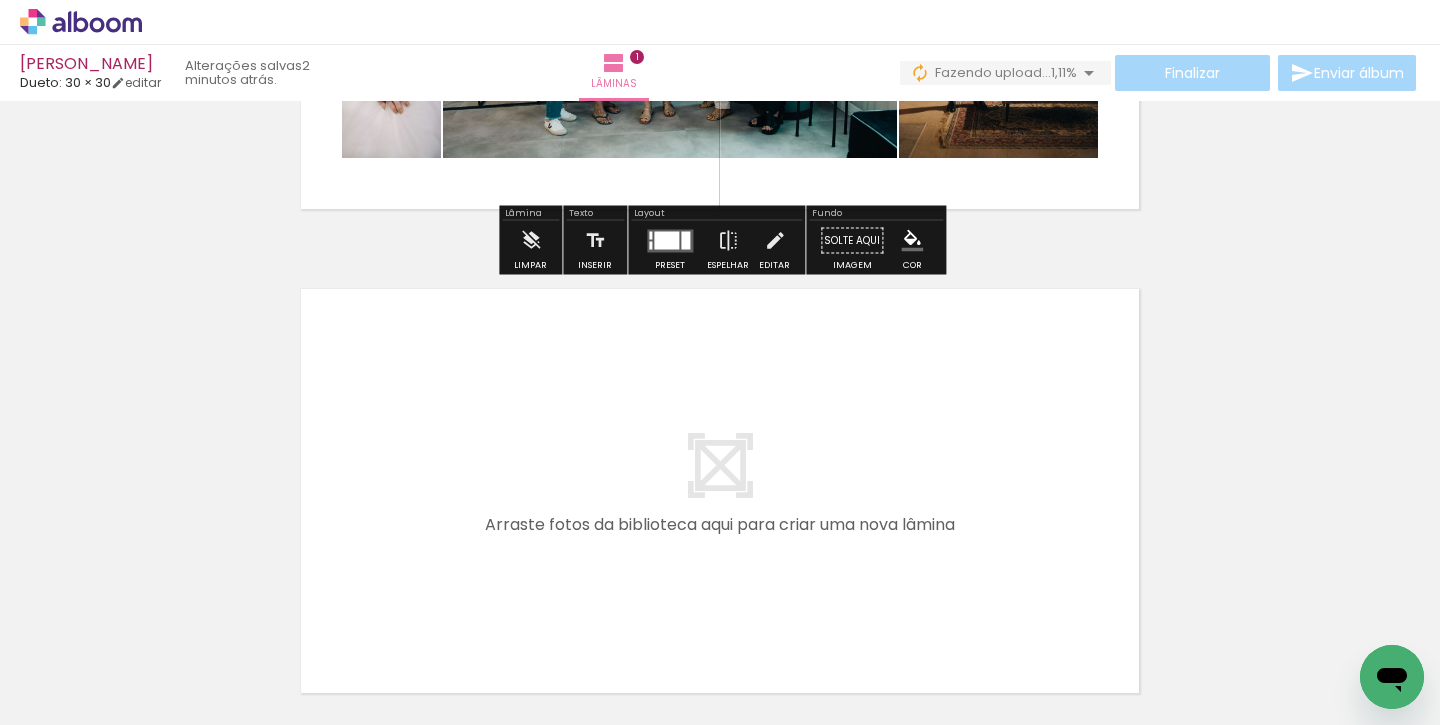 scroll, scrollTop: 374, scrollLeft: 0, axis: vertical 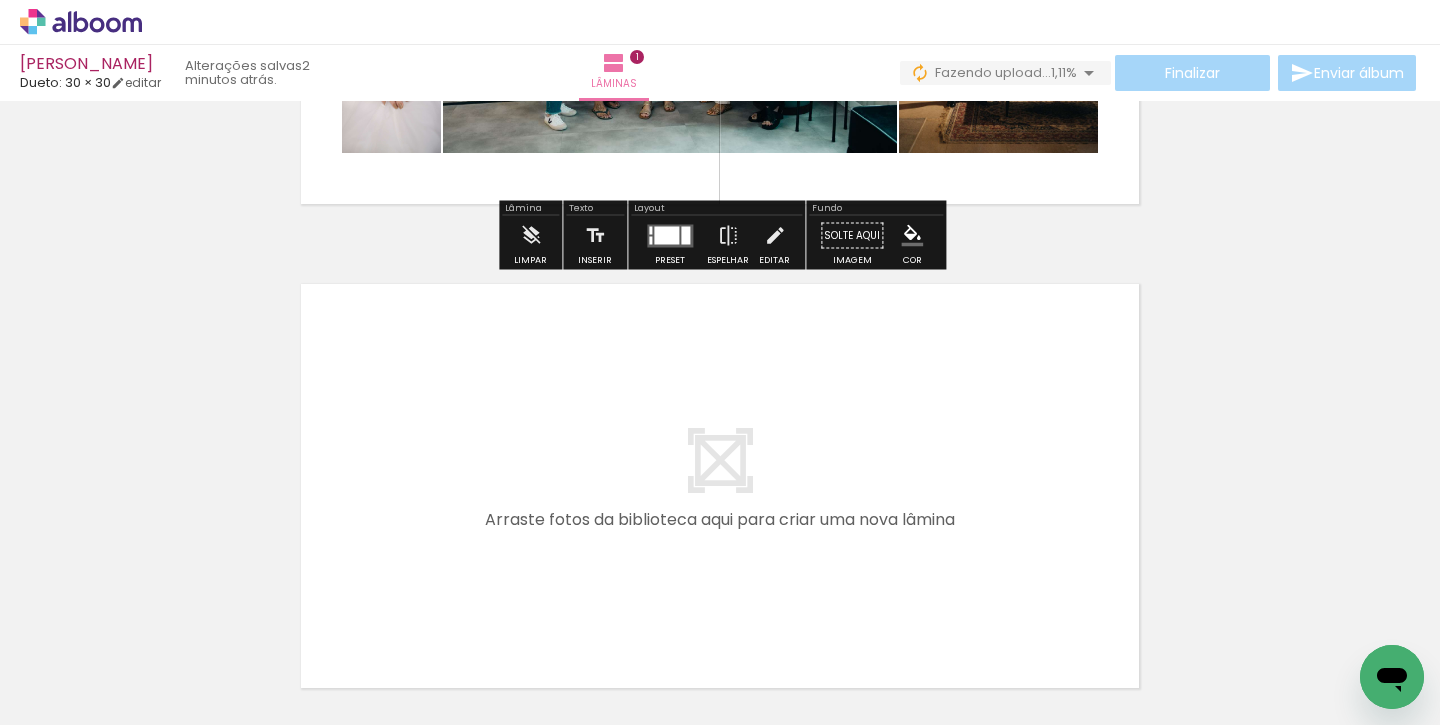 drag, startPoint x: 668, startPoint y: 670, endPoint x: 617, endPoint y: 531, distance: 148.06079 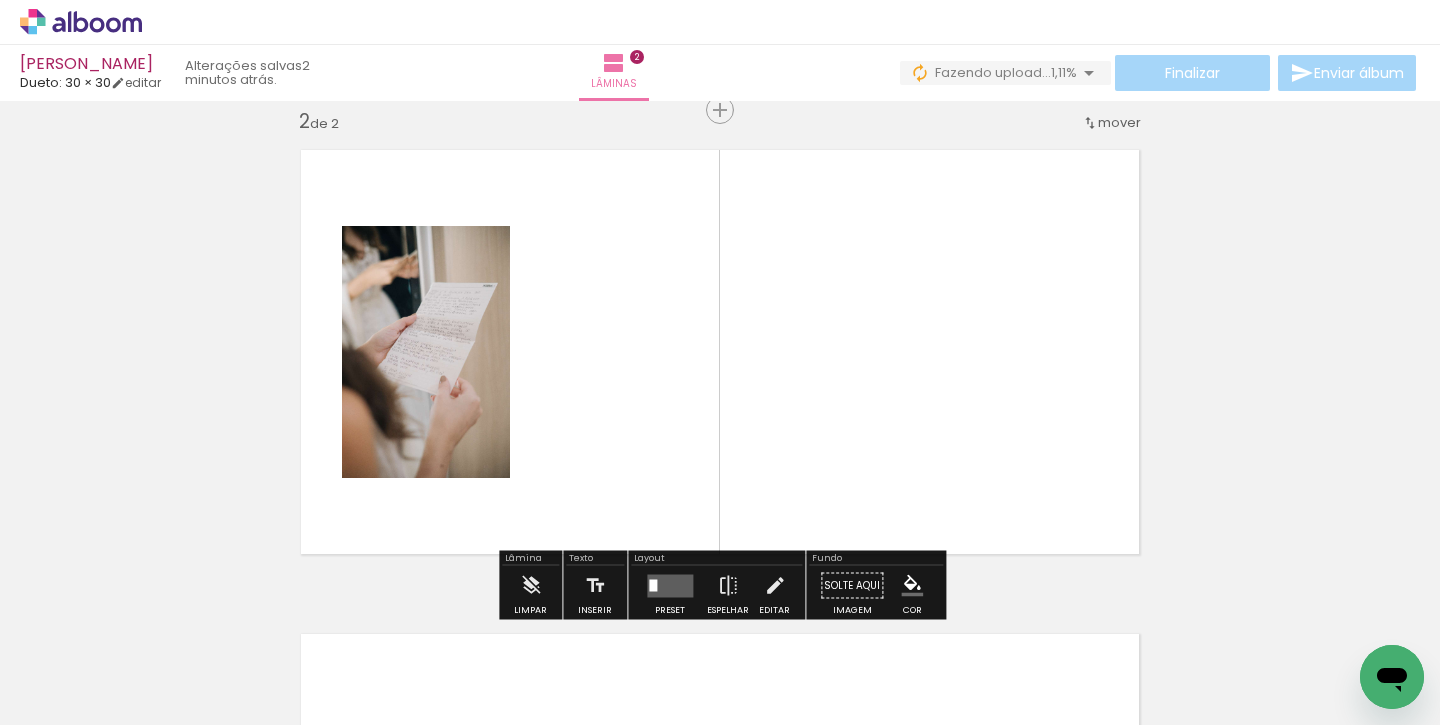 scroll, scrollTop: 509, scrollLeft: 0, axis: vertical 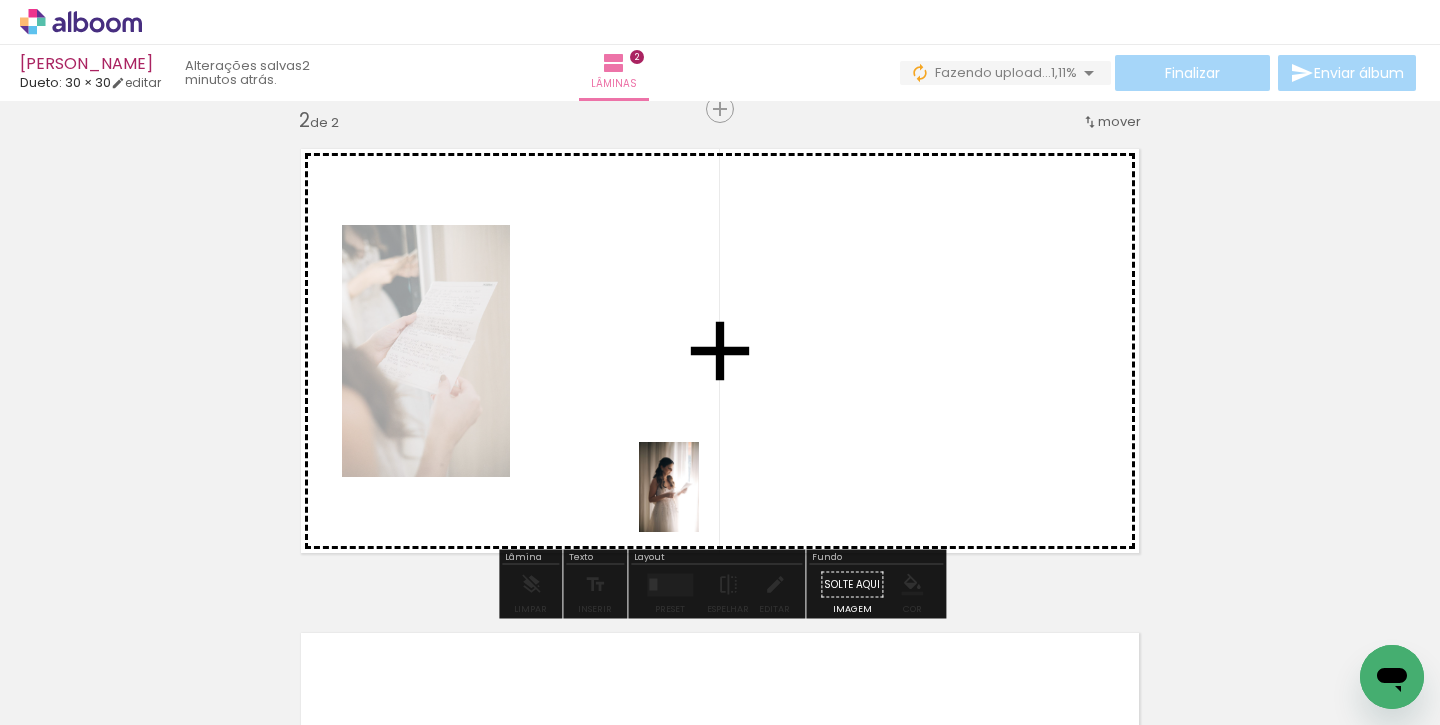drag, startPoint x: 778, startPoint y: 688, endPoint x: 696, endPoint y: 500, distance: 205.10486 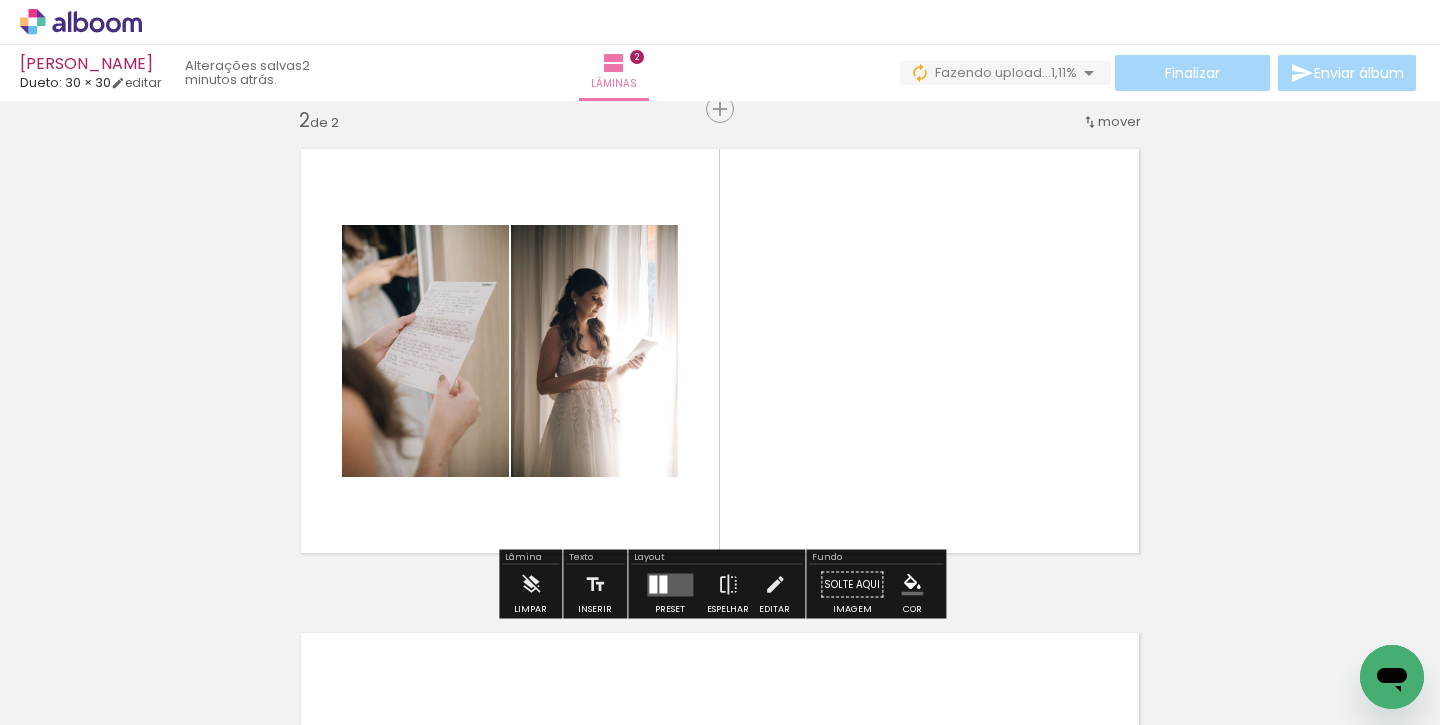 drag, startPoint x: 878, startPoint y: 661, endPoint x: 841, endPoint y: 434, distance: 229.99565 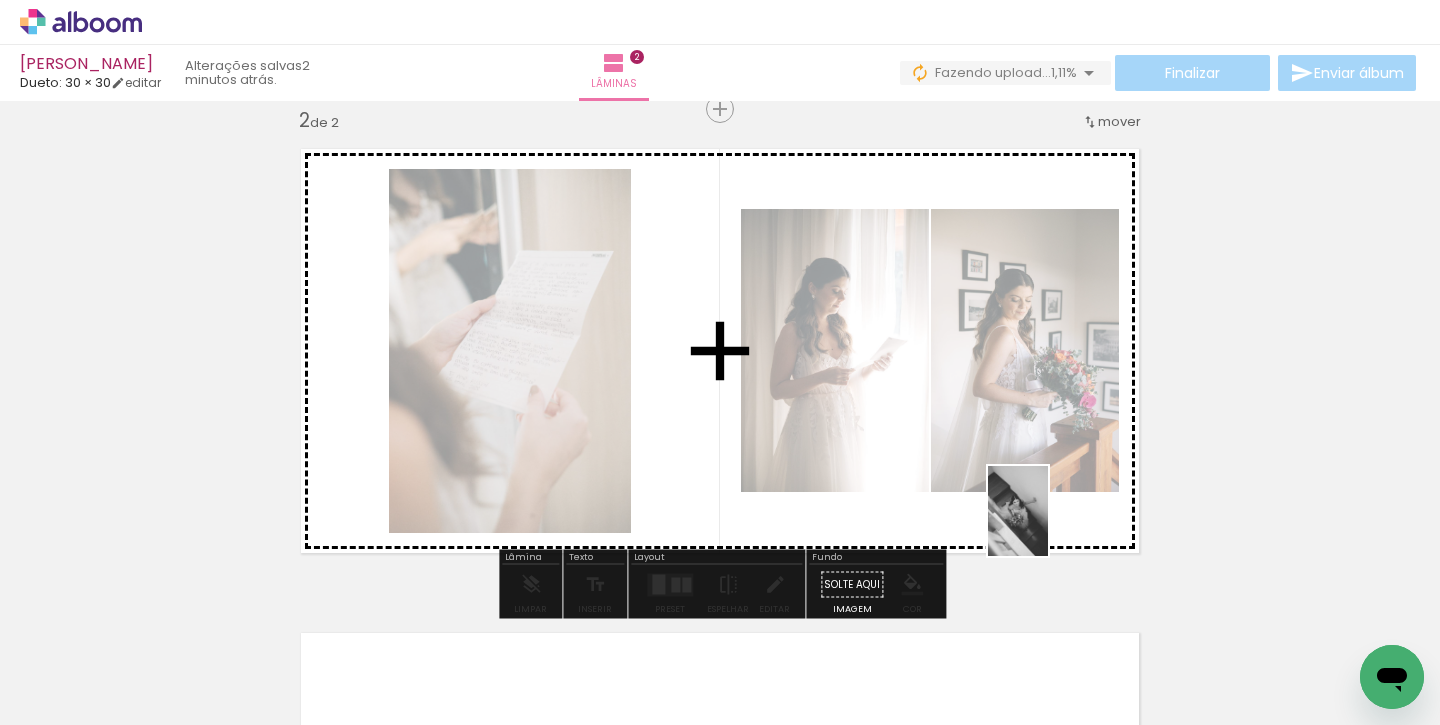 drag, startPoint x: 984, startPoint y: 682, endPoint x: 1049, endPoint y: 525, distance: 169.92351 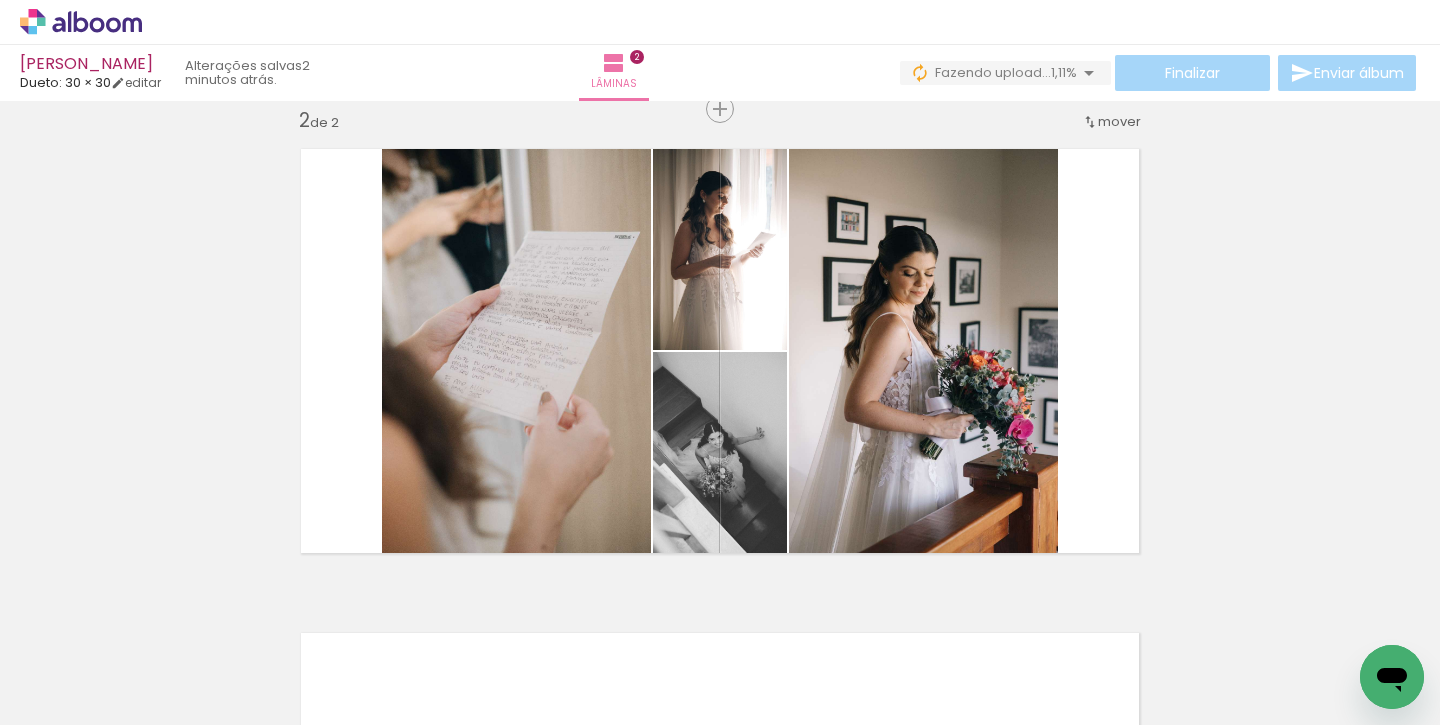 scroll, scrollTop: 0, scrollLeft: 672, axis: horizontal 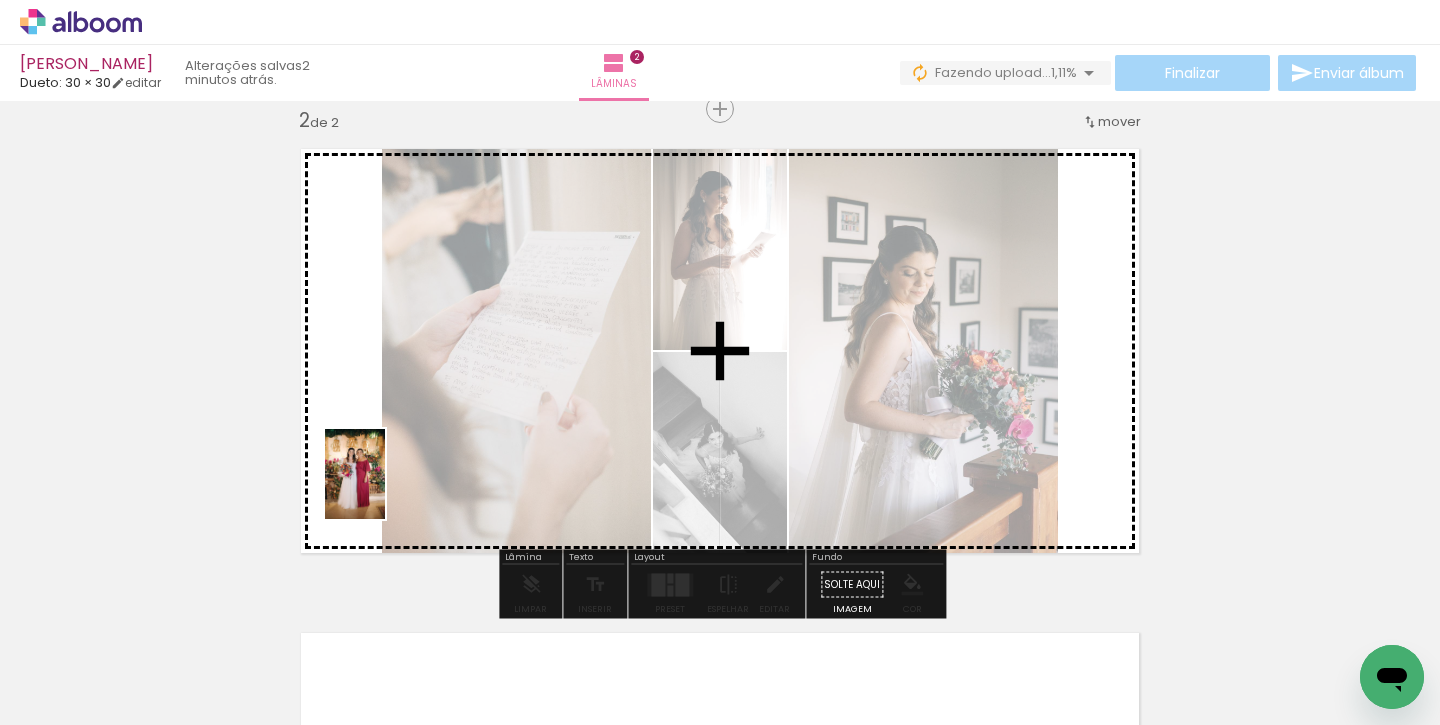 drag, startPoint x: 433, startPoint y: 663, endPoint x: 378, endPoint y: 484, distance: 187.25919 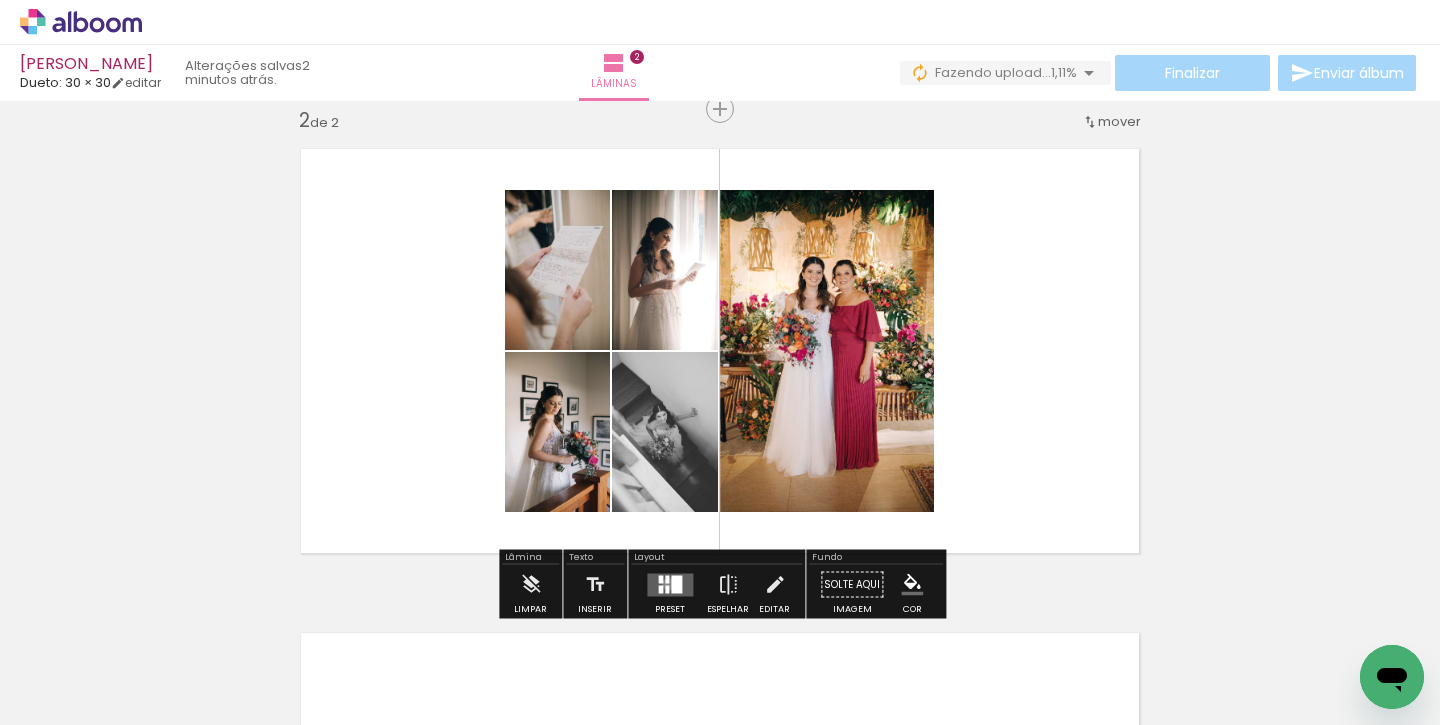 click at bounding box center (670, 584) 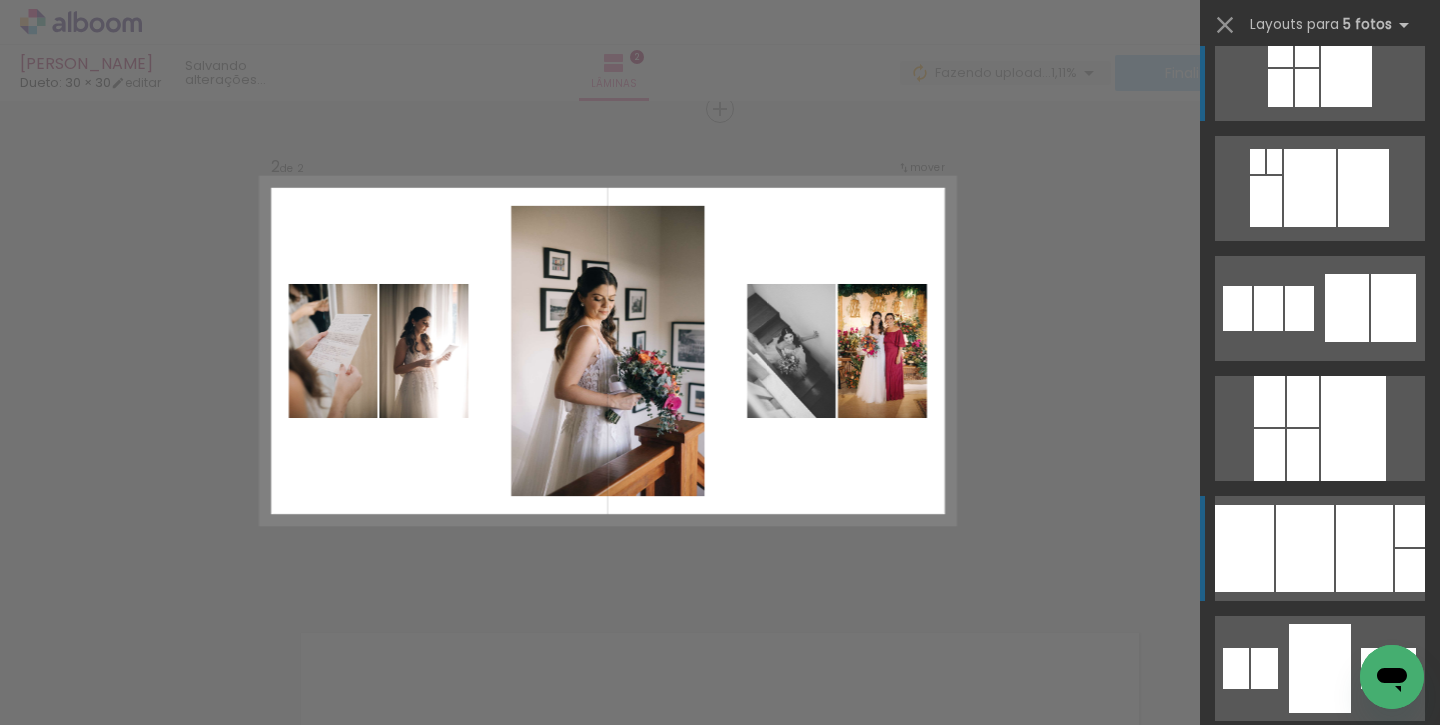 scroll, scrollTop: 88, scrollLeft: 0, axis: vertical 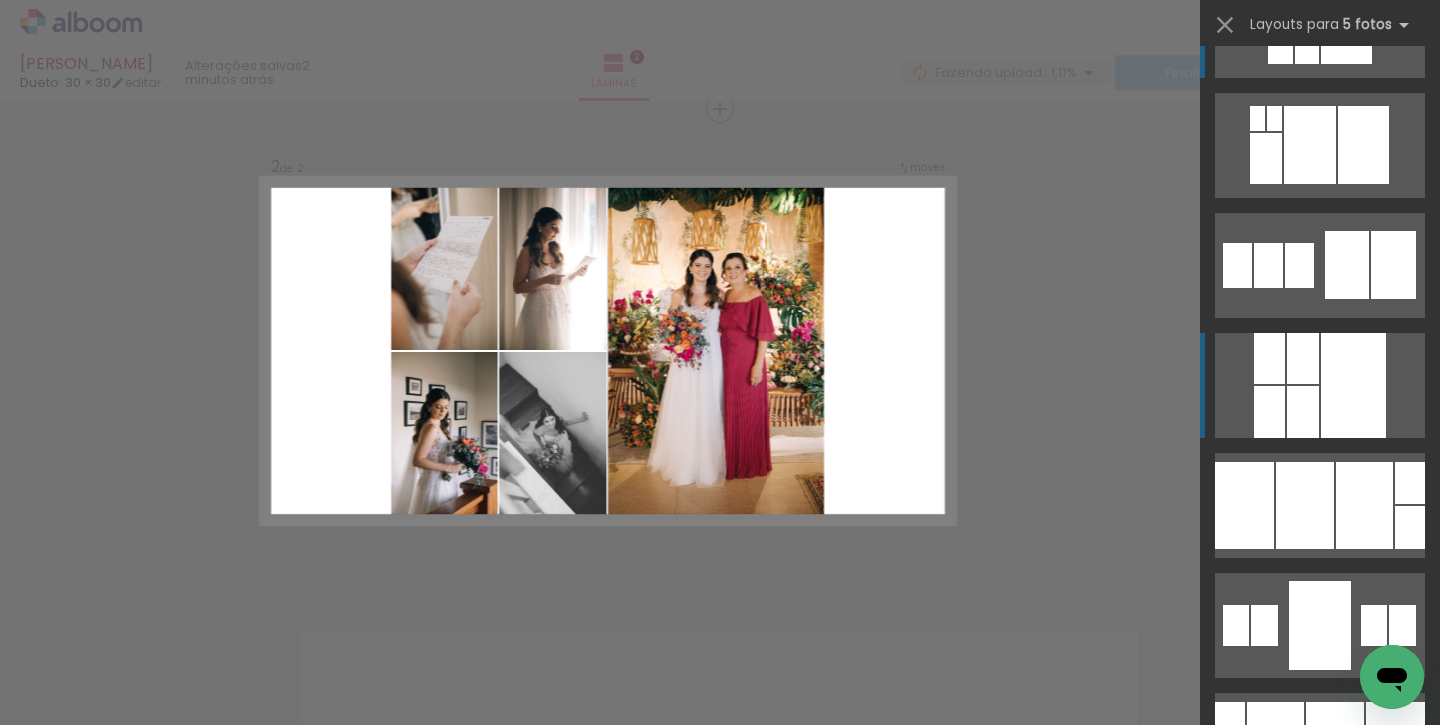click at bounding box center (1353, 385) 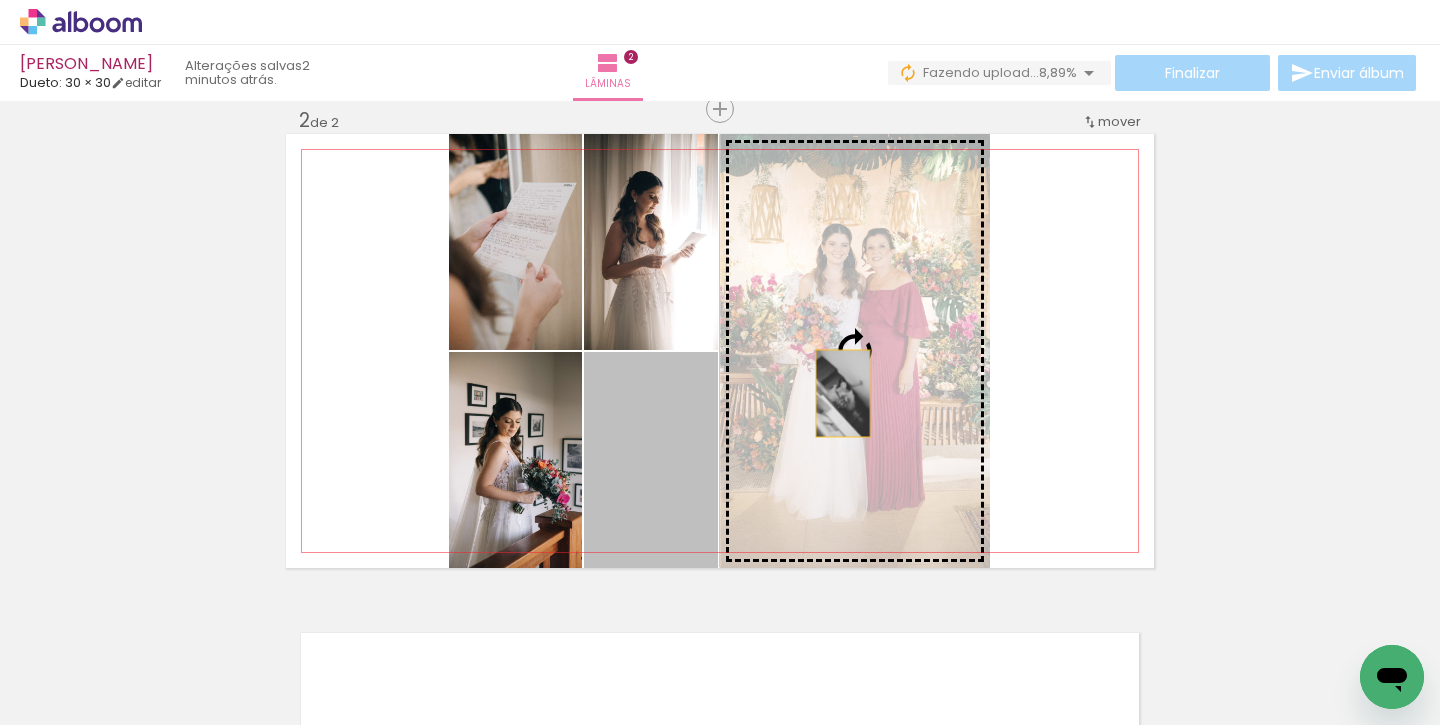 drag, startPoint x: 675, startPoint y: 440, endPoint x: 858, endPoint y: 388, distance: 190.24458 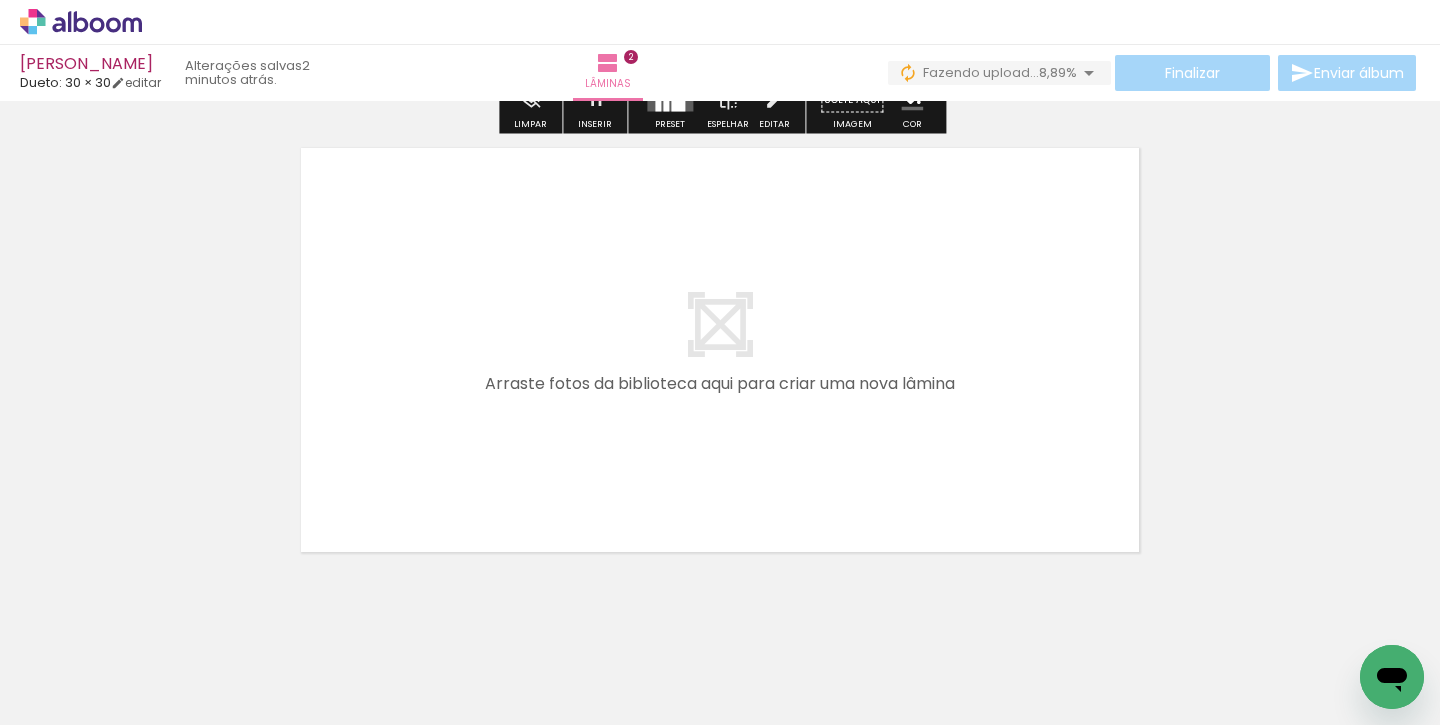 scroll, scrollTop: 1007, scrollLeft: 0, axis: vertical 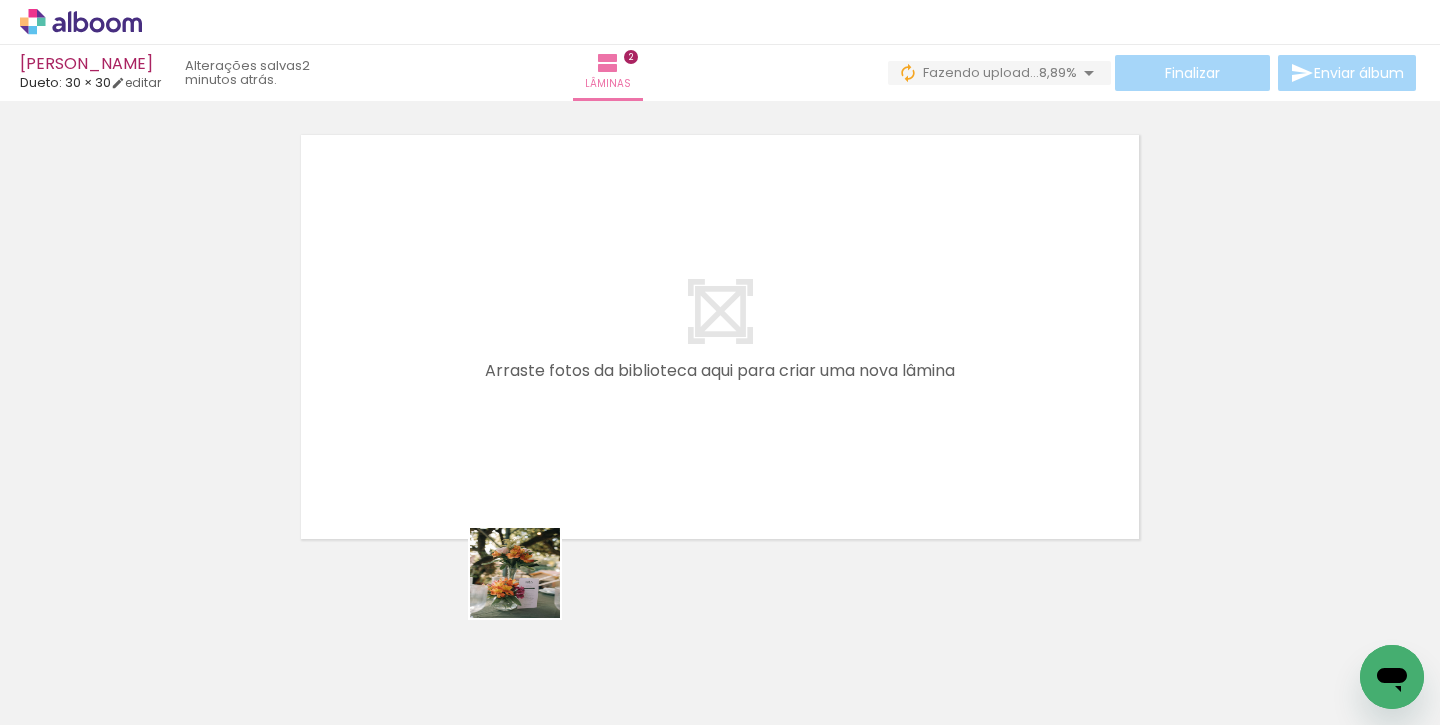 drag, startPoint x: 551, startPoint y: 660, endPoint x: 511, endPoint y: 534, distance: 132.19682 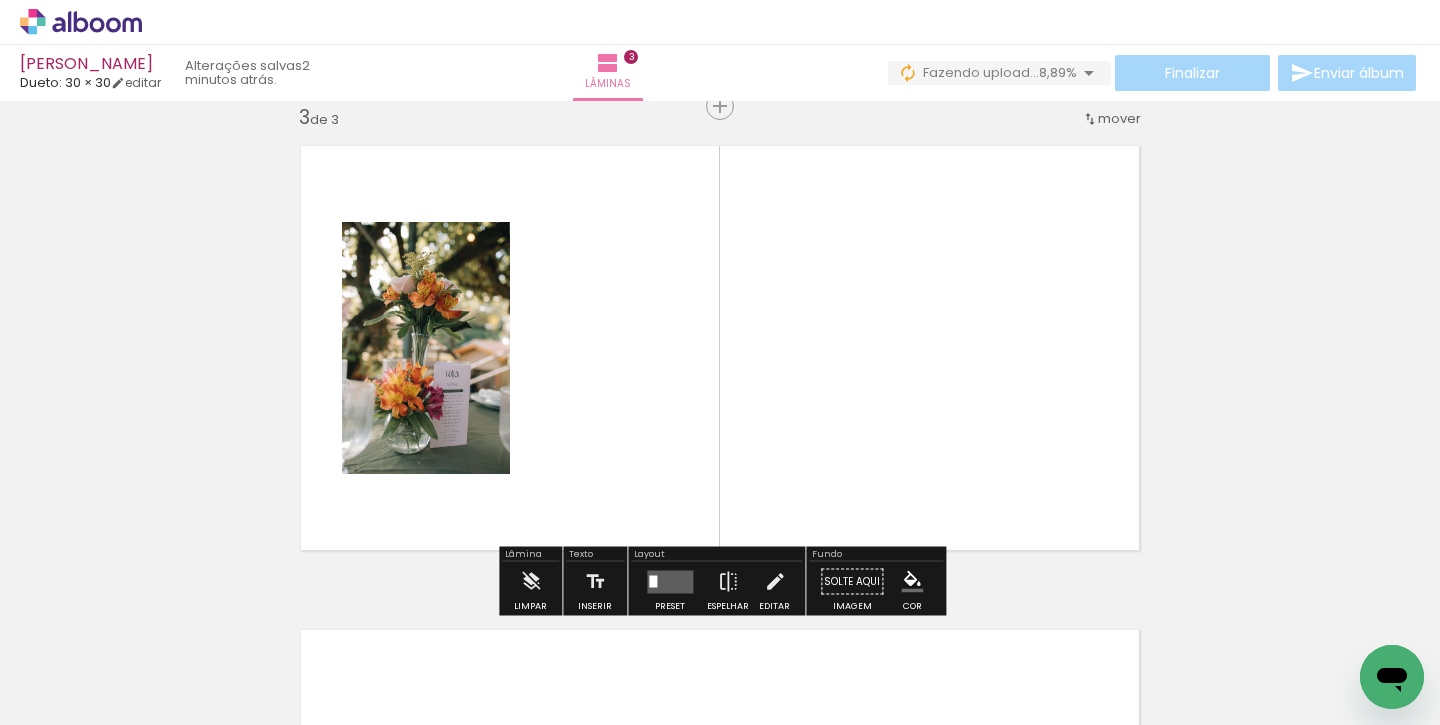 scroll, scrollTop: 993, scrollLeft: 0, axis: vertical 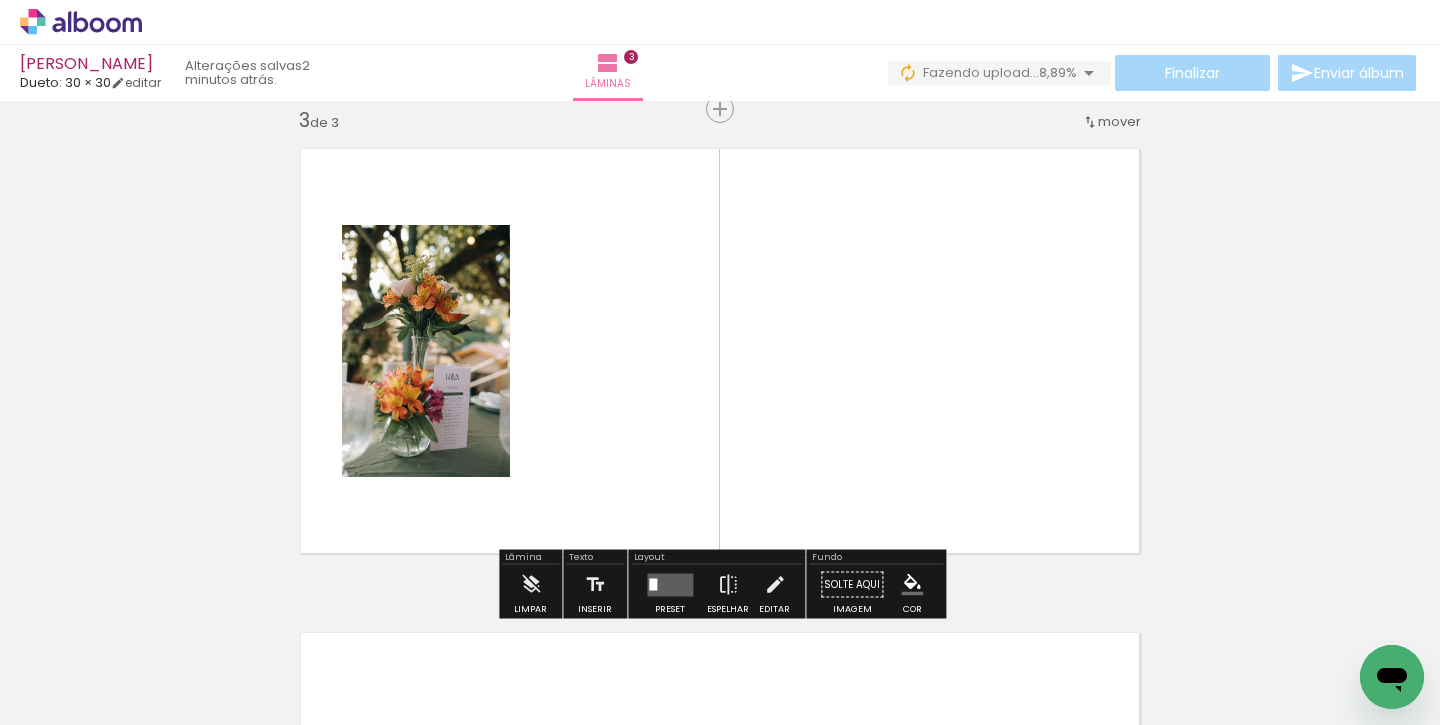 drag, startPoint x: 662, startPoint y: 662, endPoint x: 662, endPoint y: 491, distance: 171 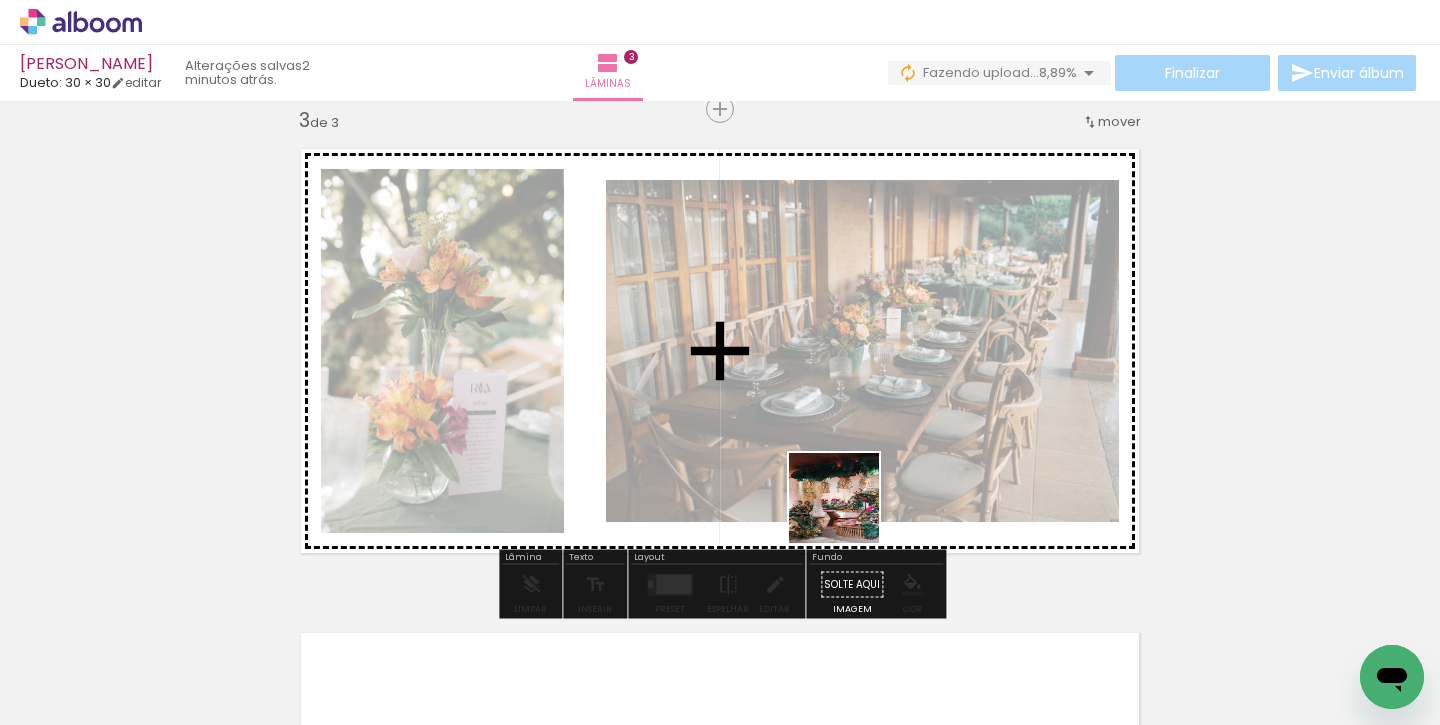drag, startPoint x: 774, startPoint y: 664, endPoint x: 853, endPoint y: 507, distance: 175.75551 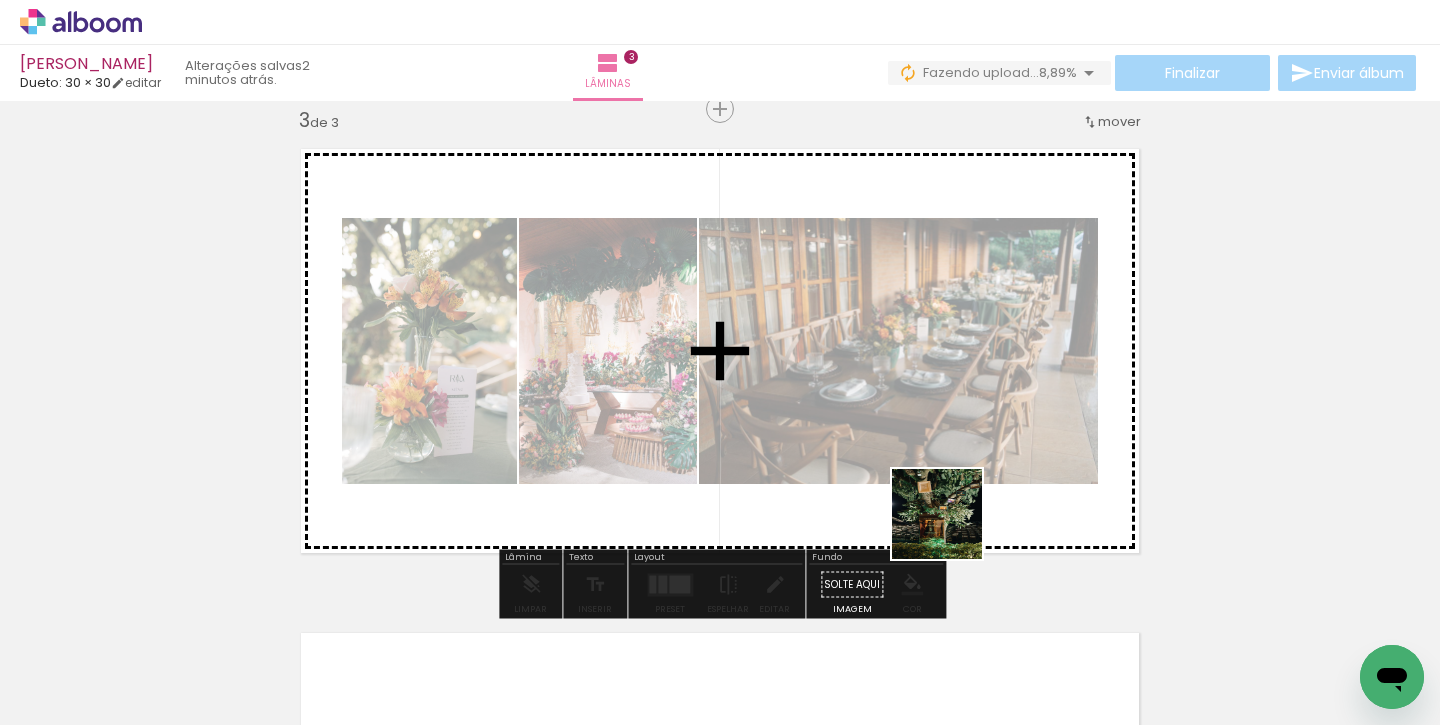 drag, startPoint x: 874, startPoint y: 670, endPoint x: 951, endPoint y: 524, distance: 165.0606 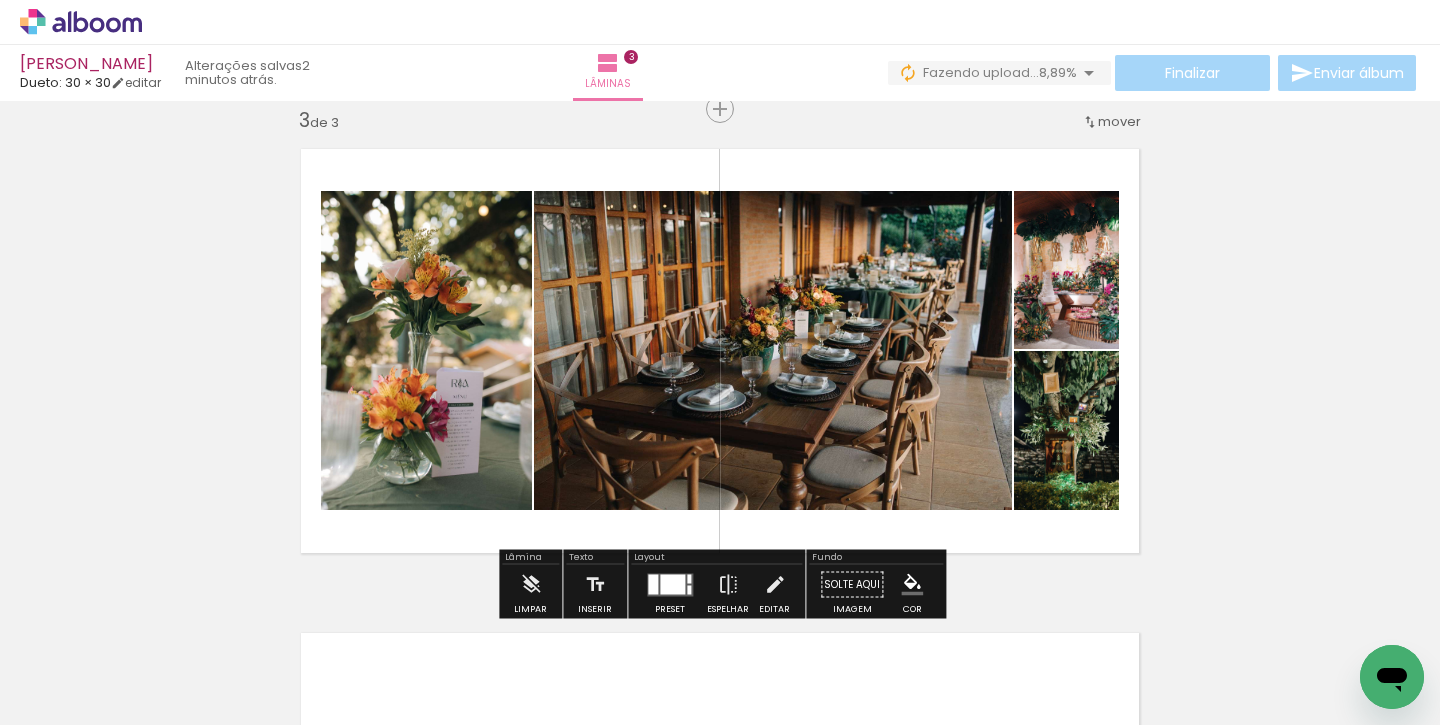 click at bounding box center [672, 584] 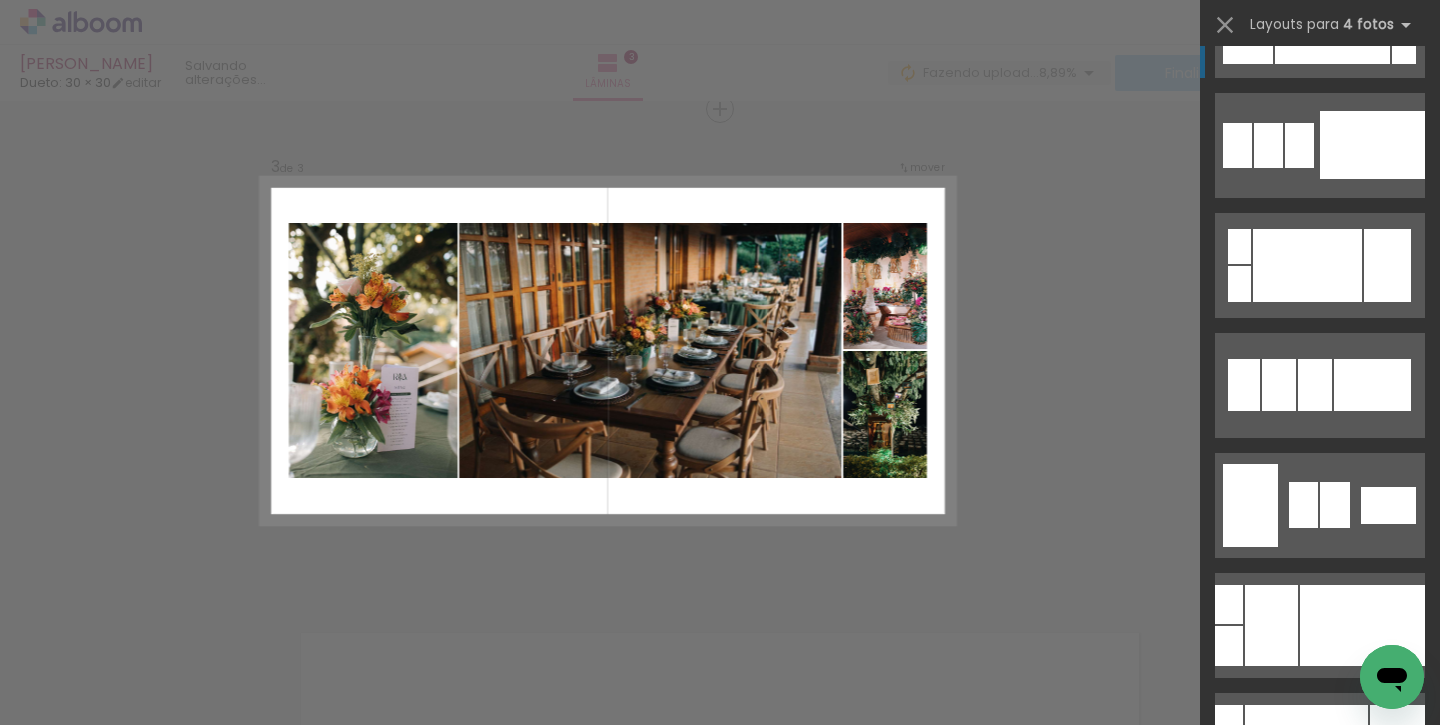 scroll, scrollTop: 0, scrollLeft: 0, axis: both 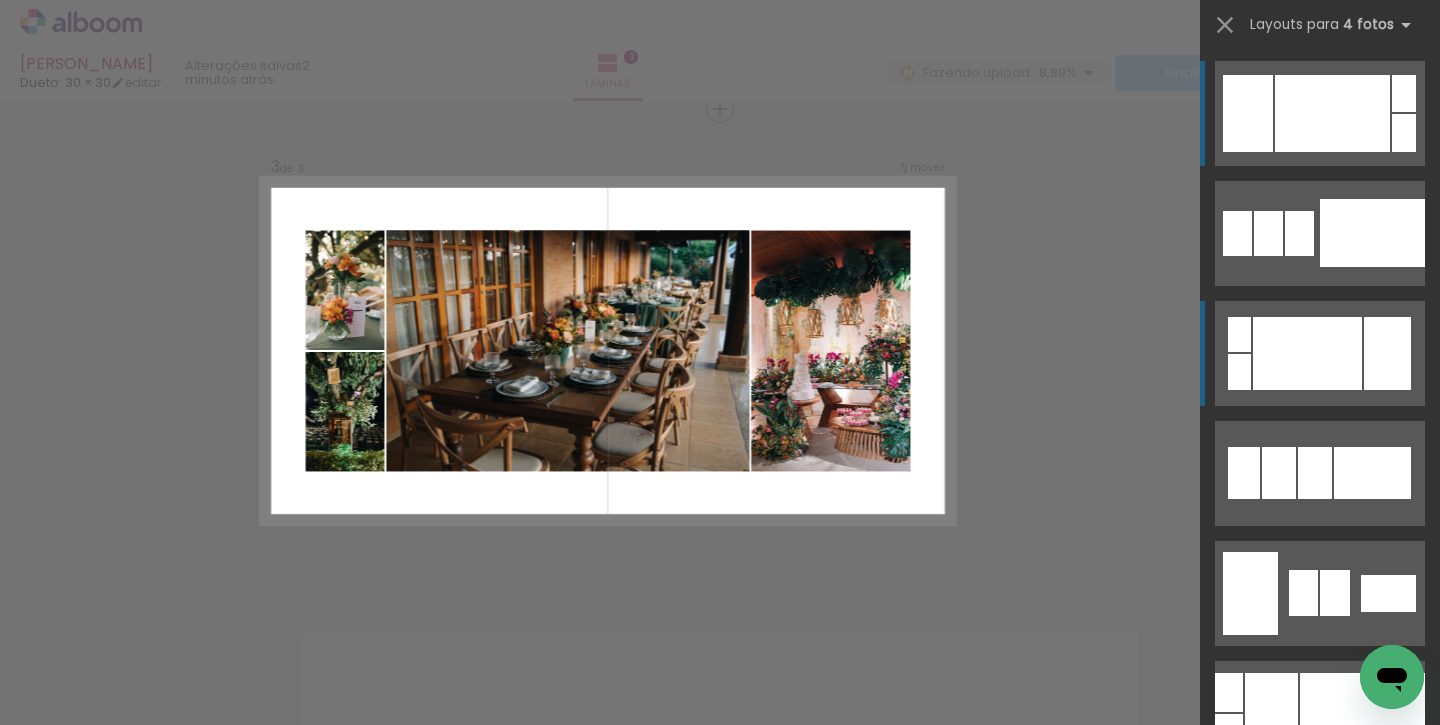 click at bounding box center (1332, 113) 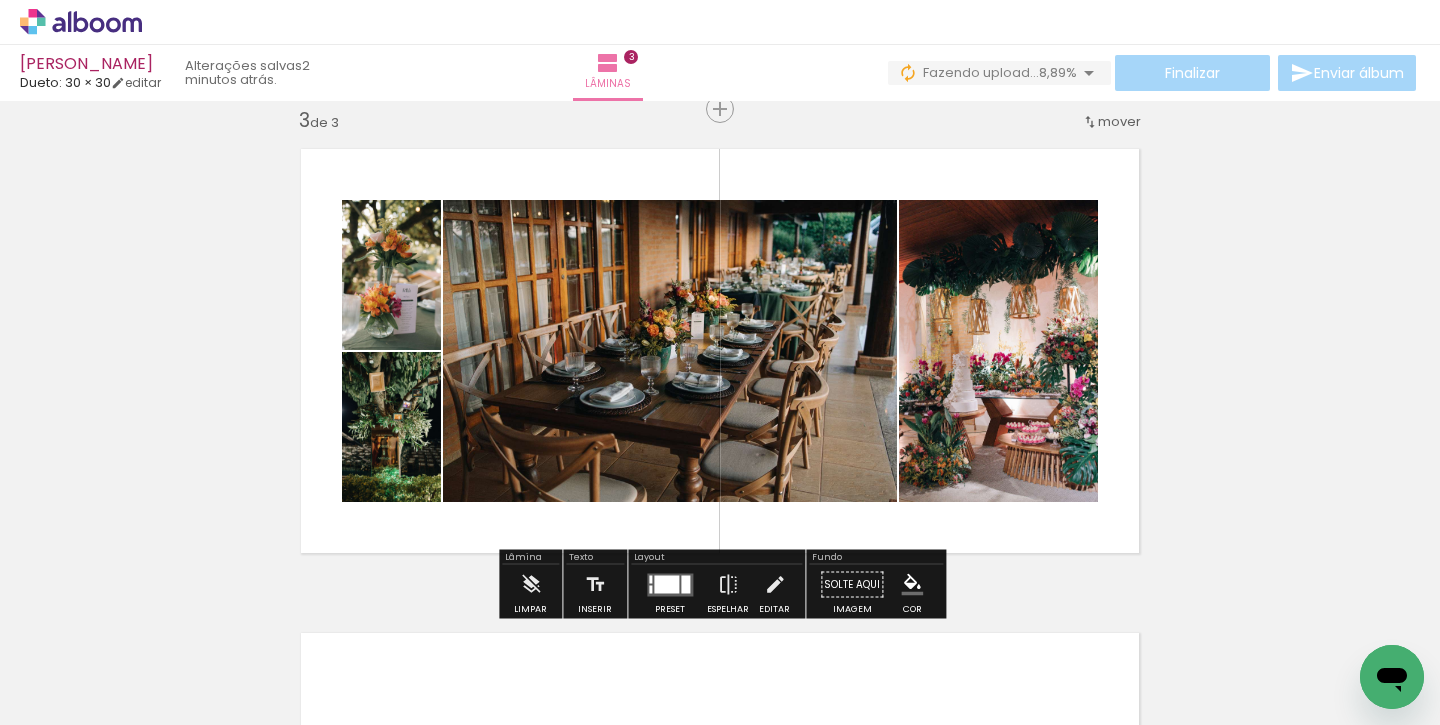 click at bounding box center (666, 584) 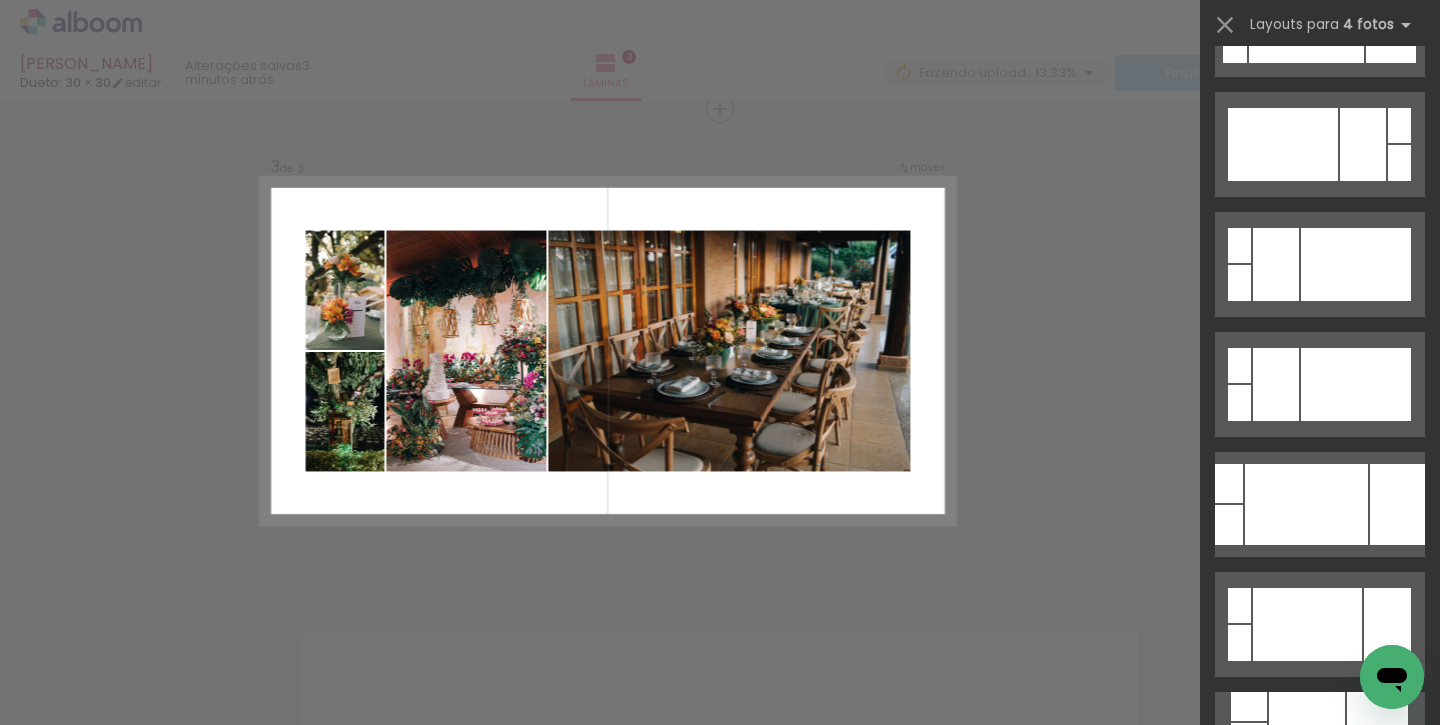 scroll, scrollTop: 932, scrollLeft: 0, axis: vertical 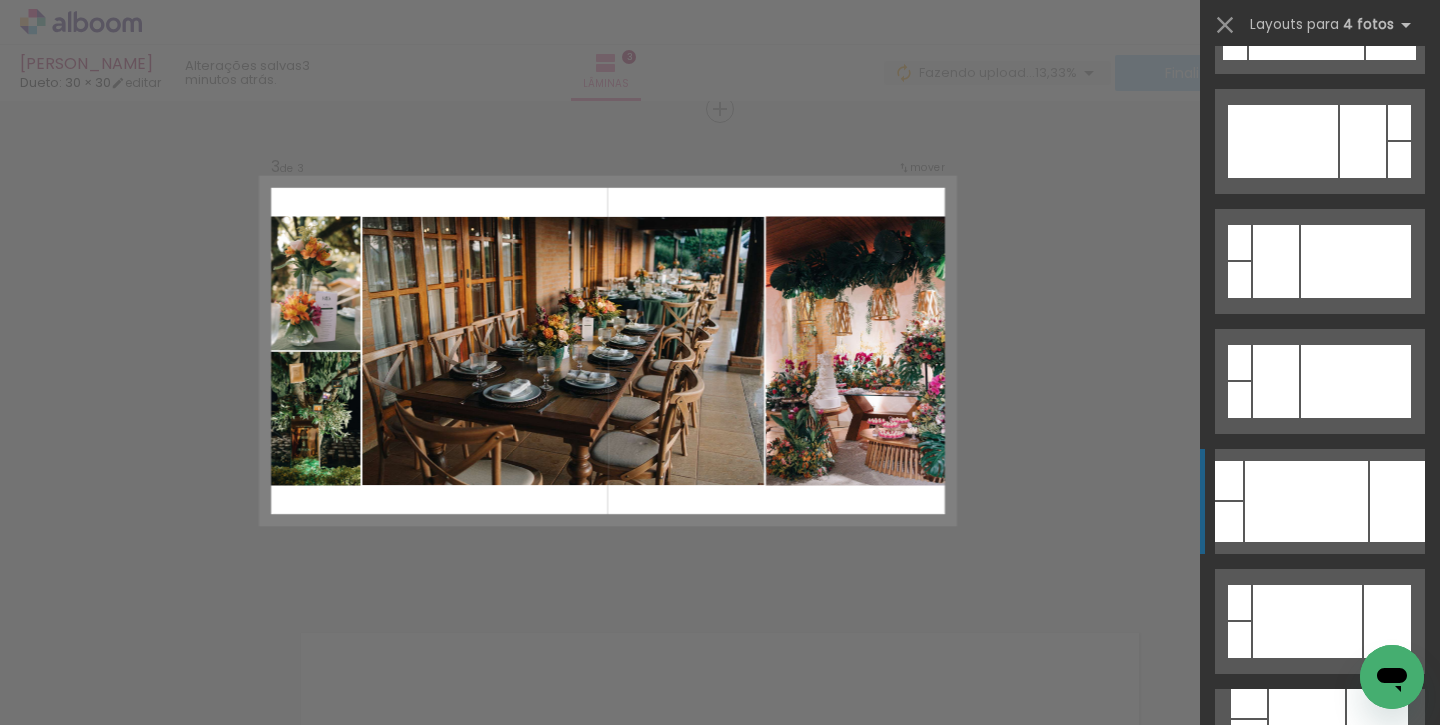 click at bounding box center (1306, 501) 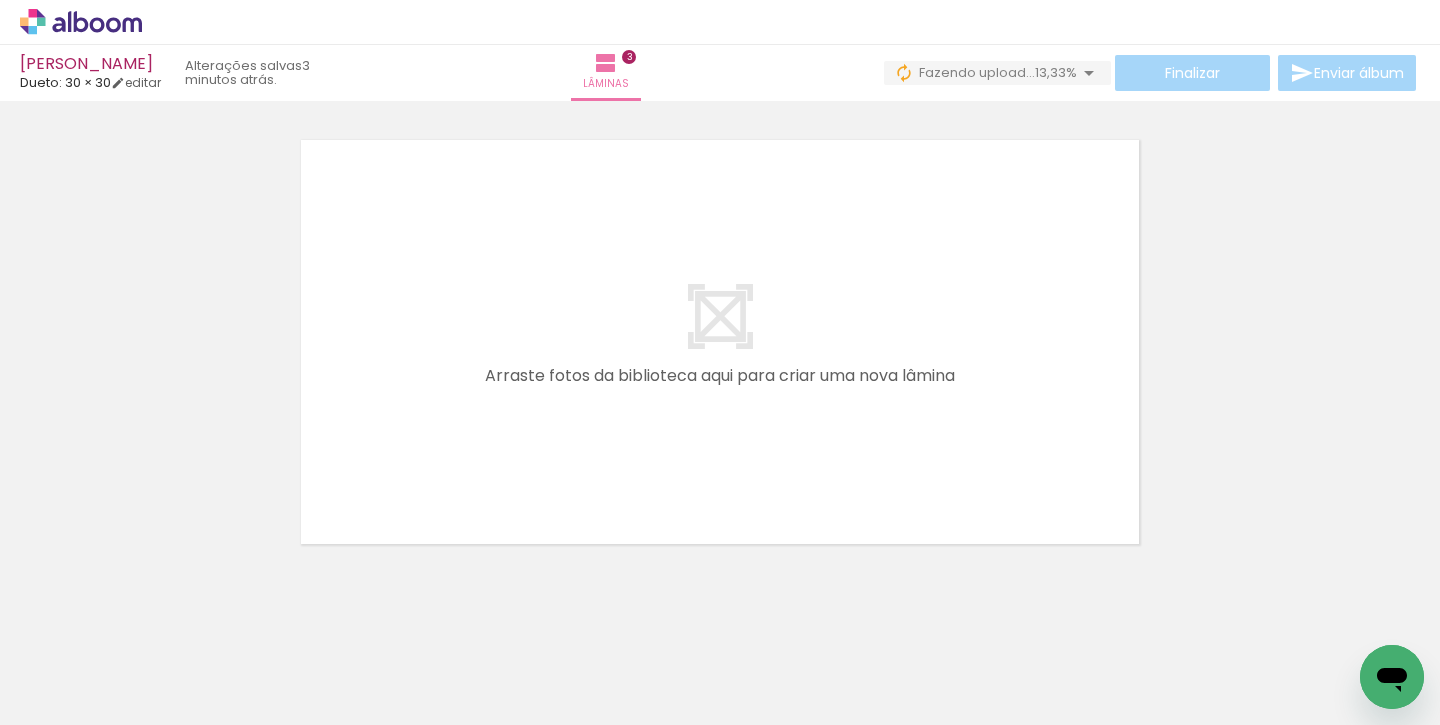 scroll, scrollTop: 1485, scrollLeft: 0, axis: vertical 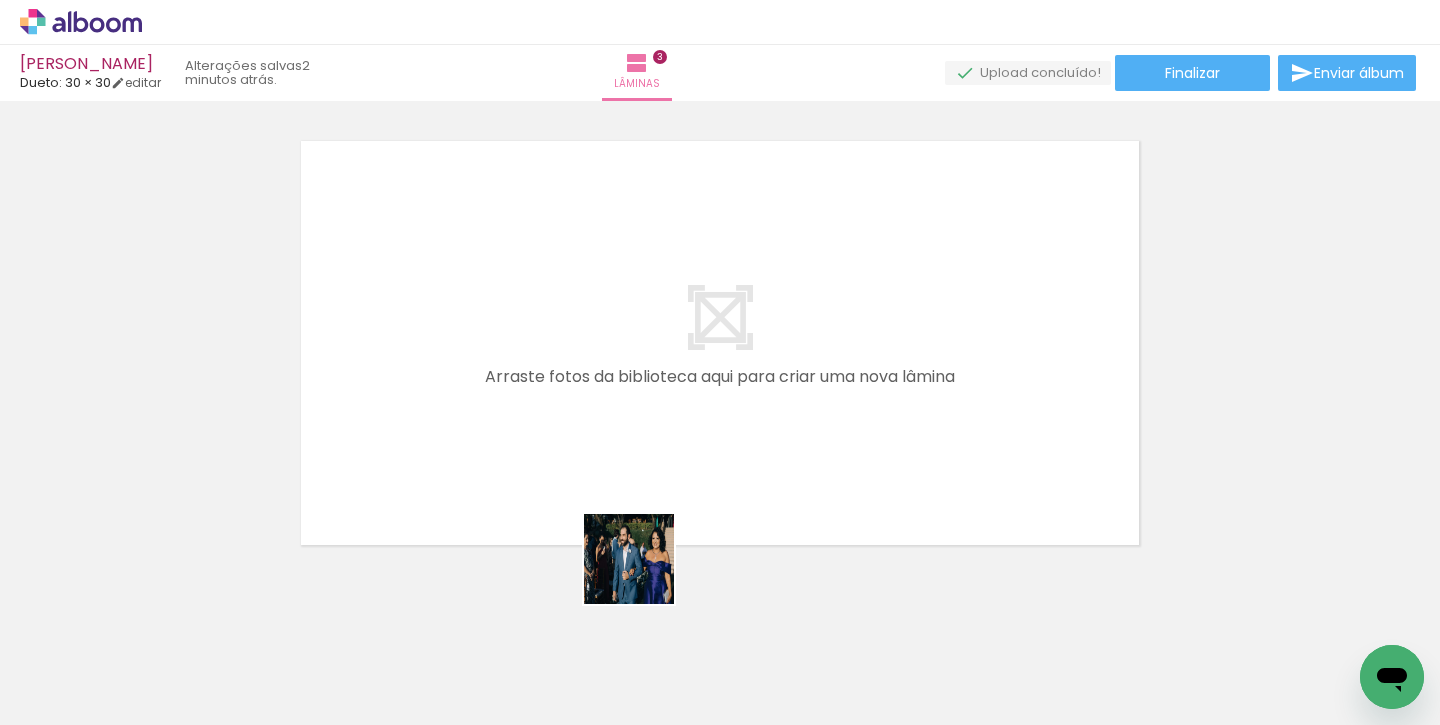 drag, startPoint x: 679, startPoint y: 671, endPoint x: 625, endPoint y: 538, distance: 143.54442 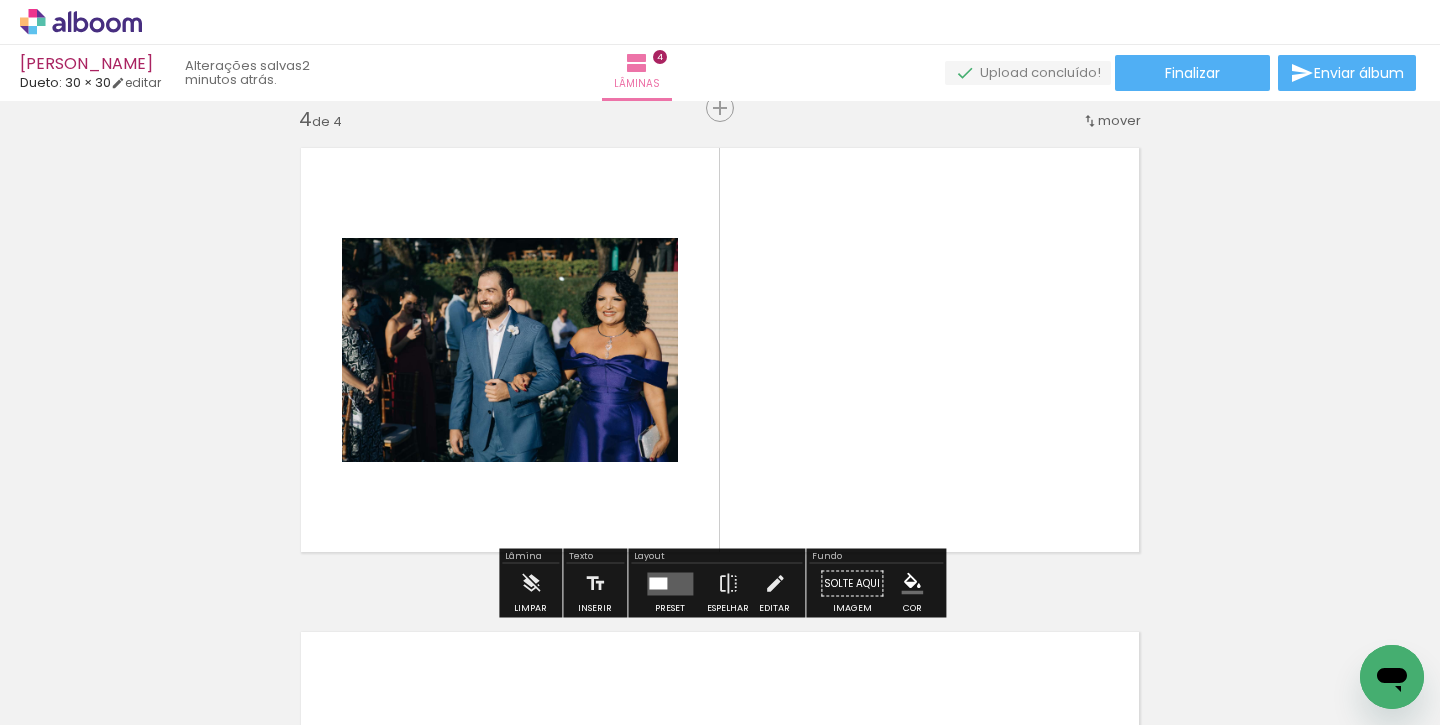 scroll, scrollTop: 1477, scrollLeft: 0, axis: vertical 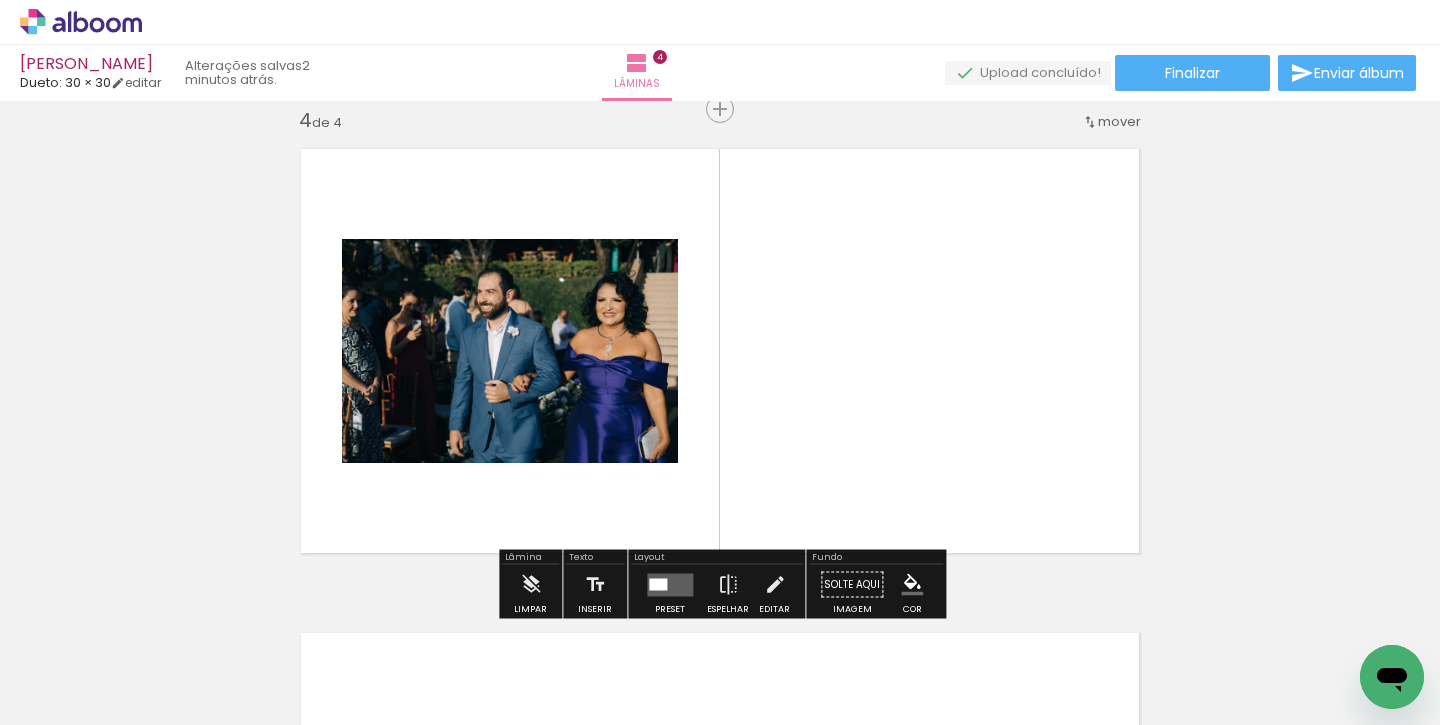 click at bounding box center (720, 362) 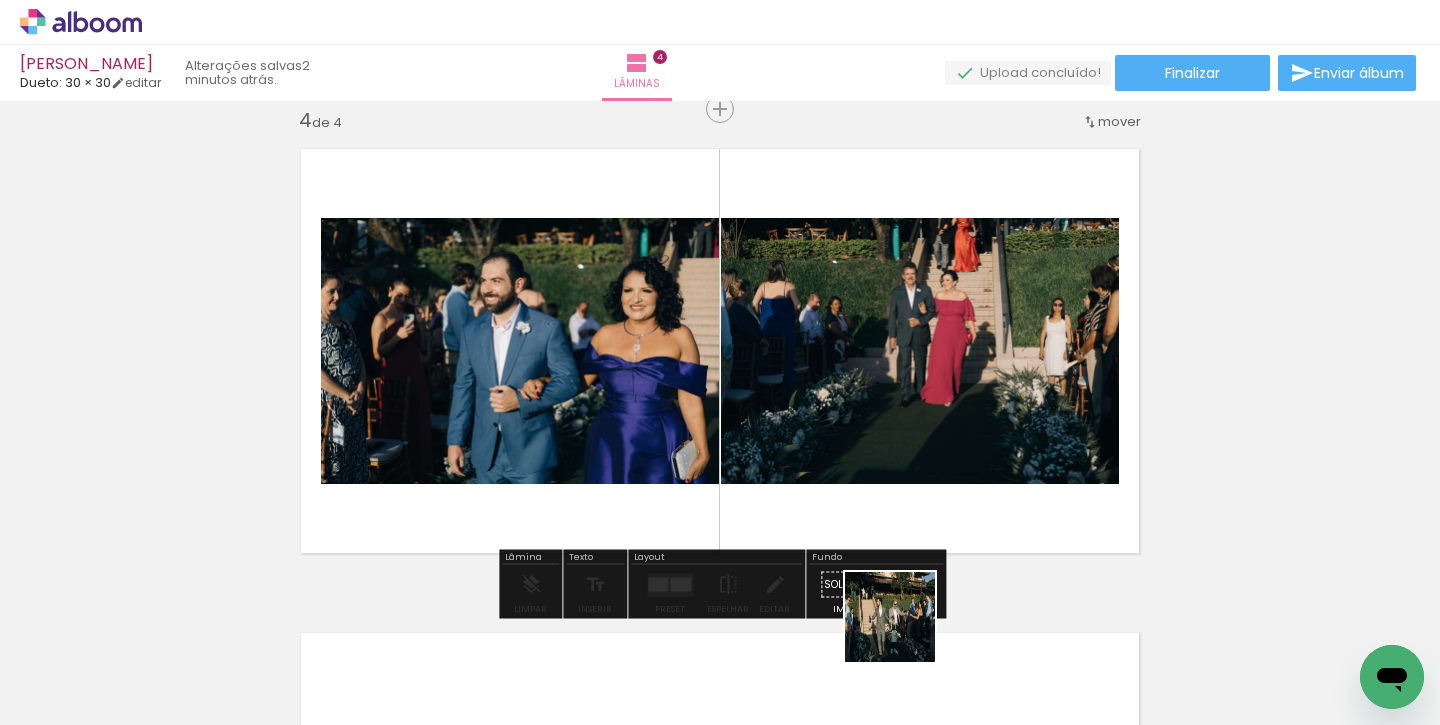 drag, startPoint x: 899, startPoint y: 652, endPoint x: 969, endPoint y: 518, distance: 151.182 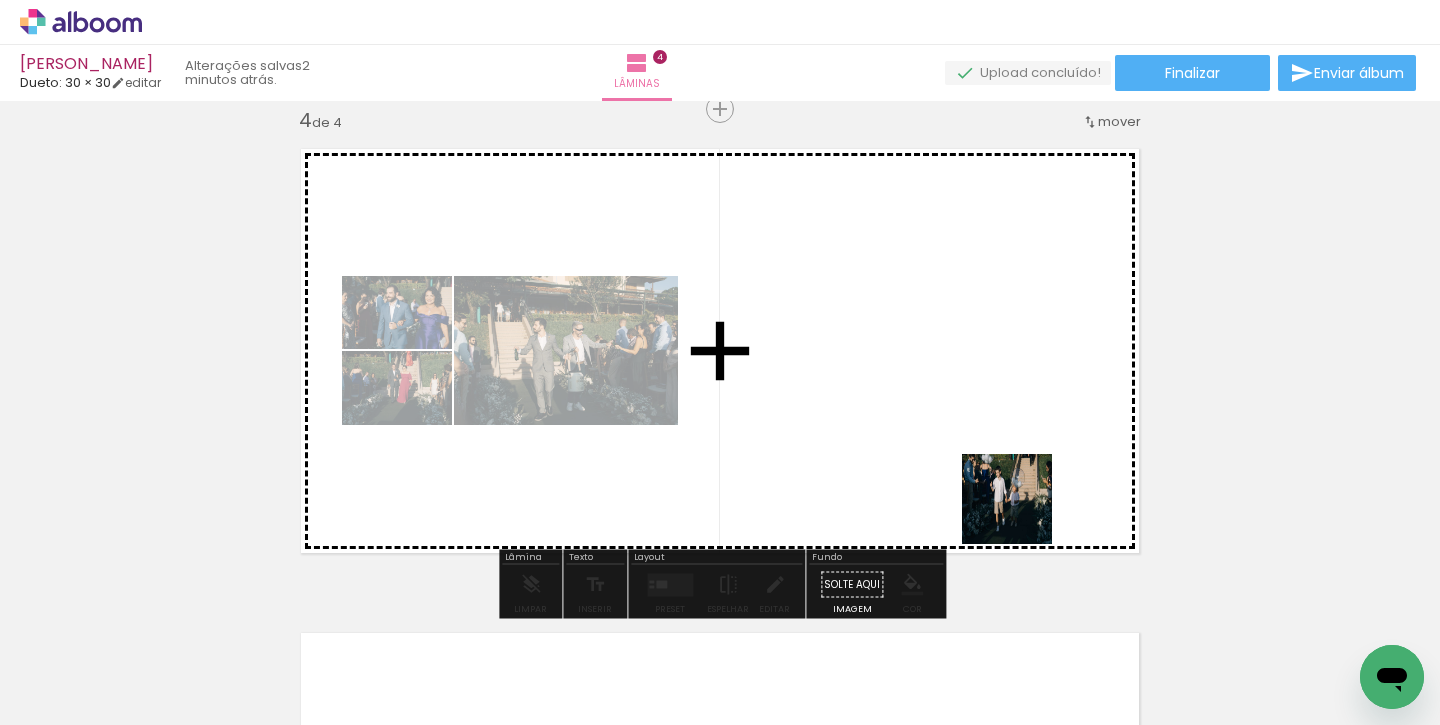 drag, startPoint x: 1022, startPoint y: 662, endPoint x: 1022, endPoint y: 497, distance: 165 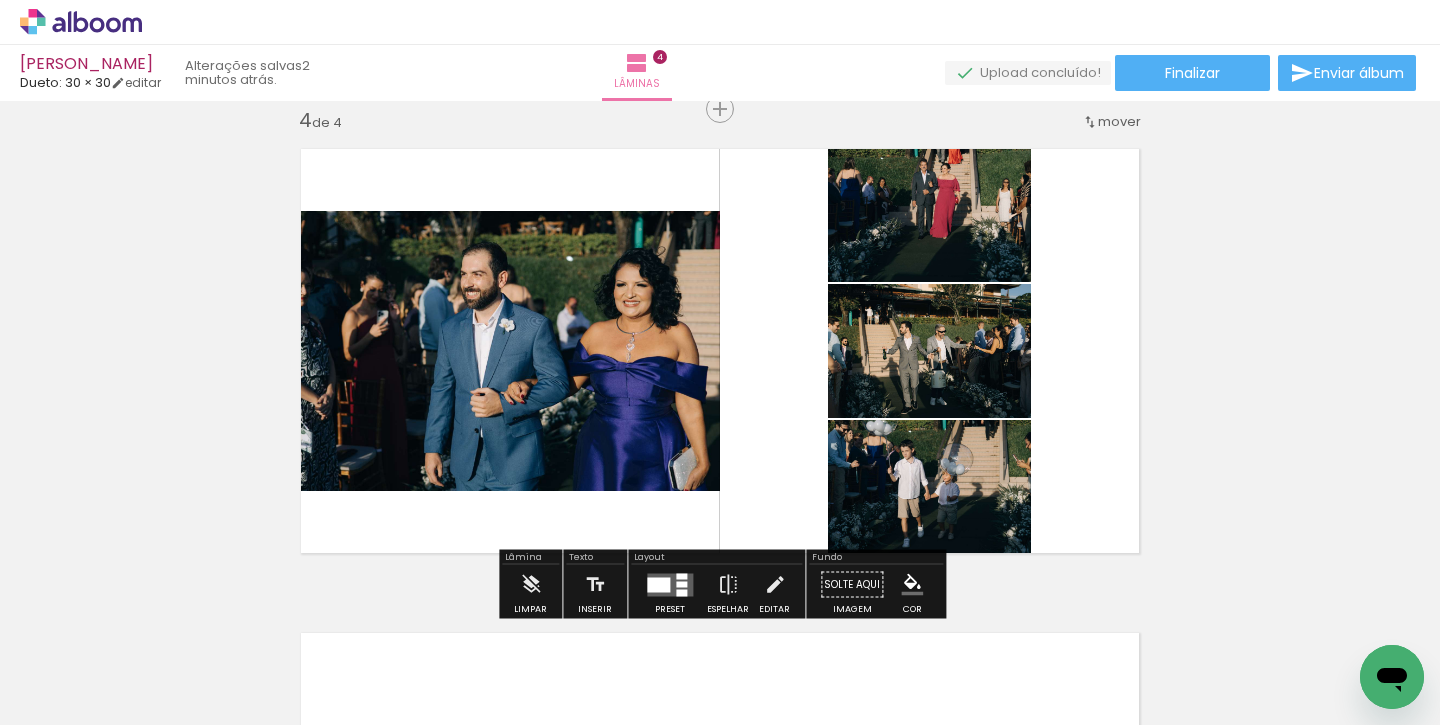 click at bounding box center [658, 584] 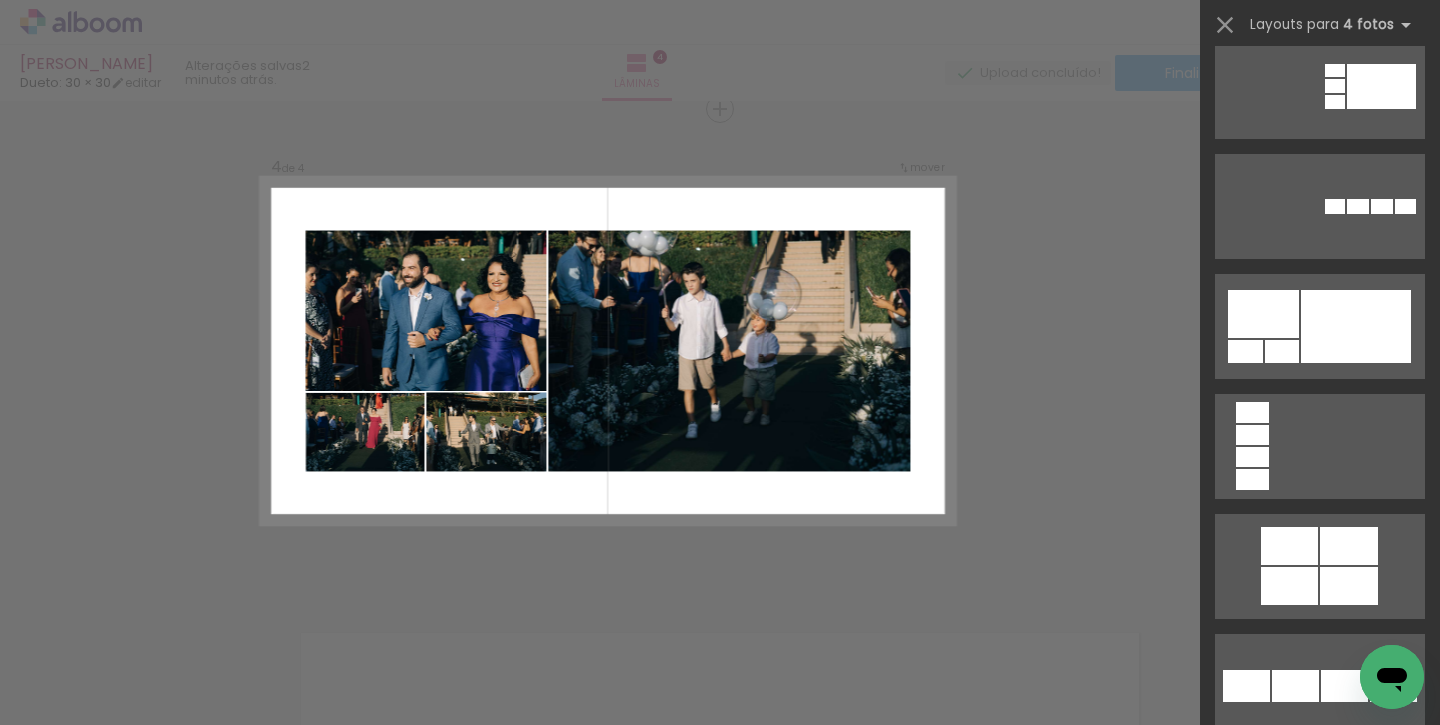 scroll, scrollTop: 3990, scrollLeft: 0, axis: vertical 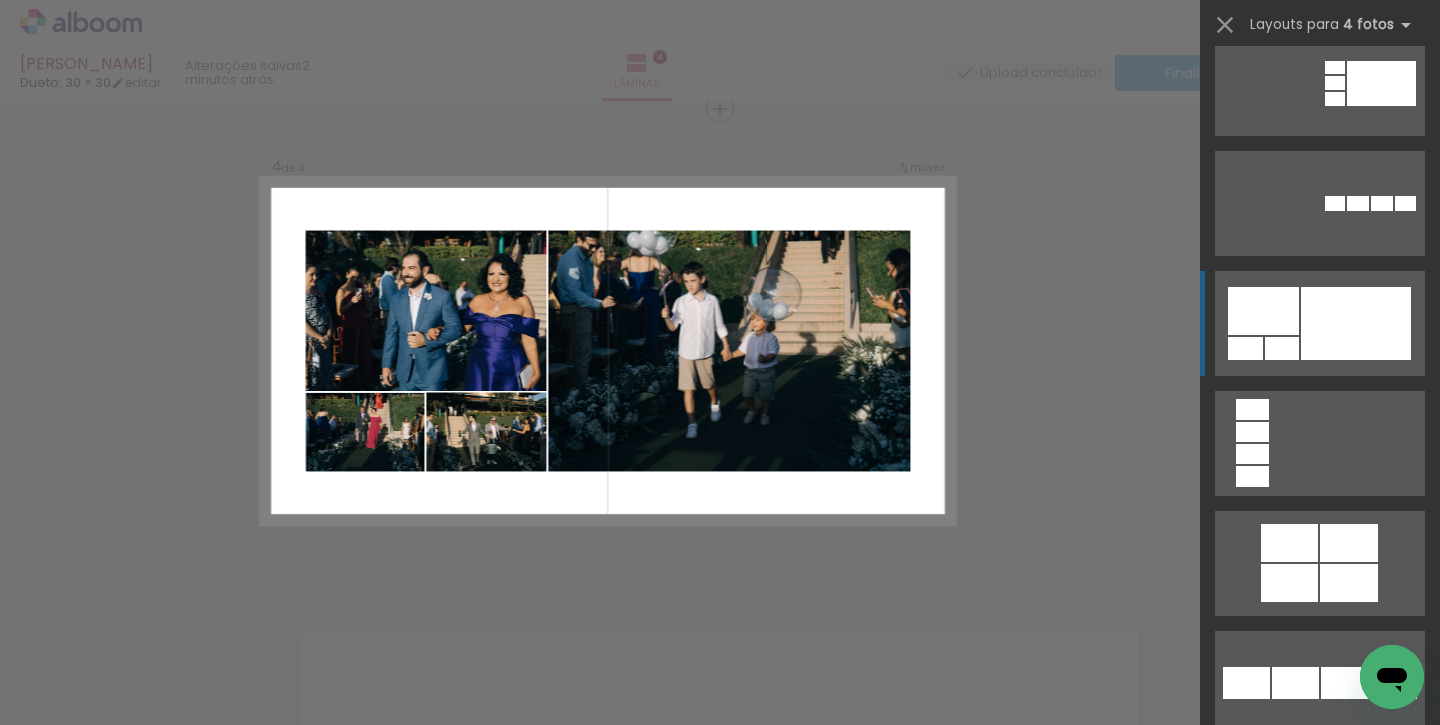 click at bounding box center (1320, -13877) 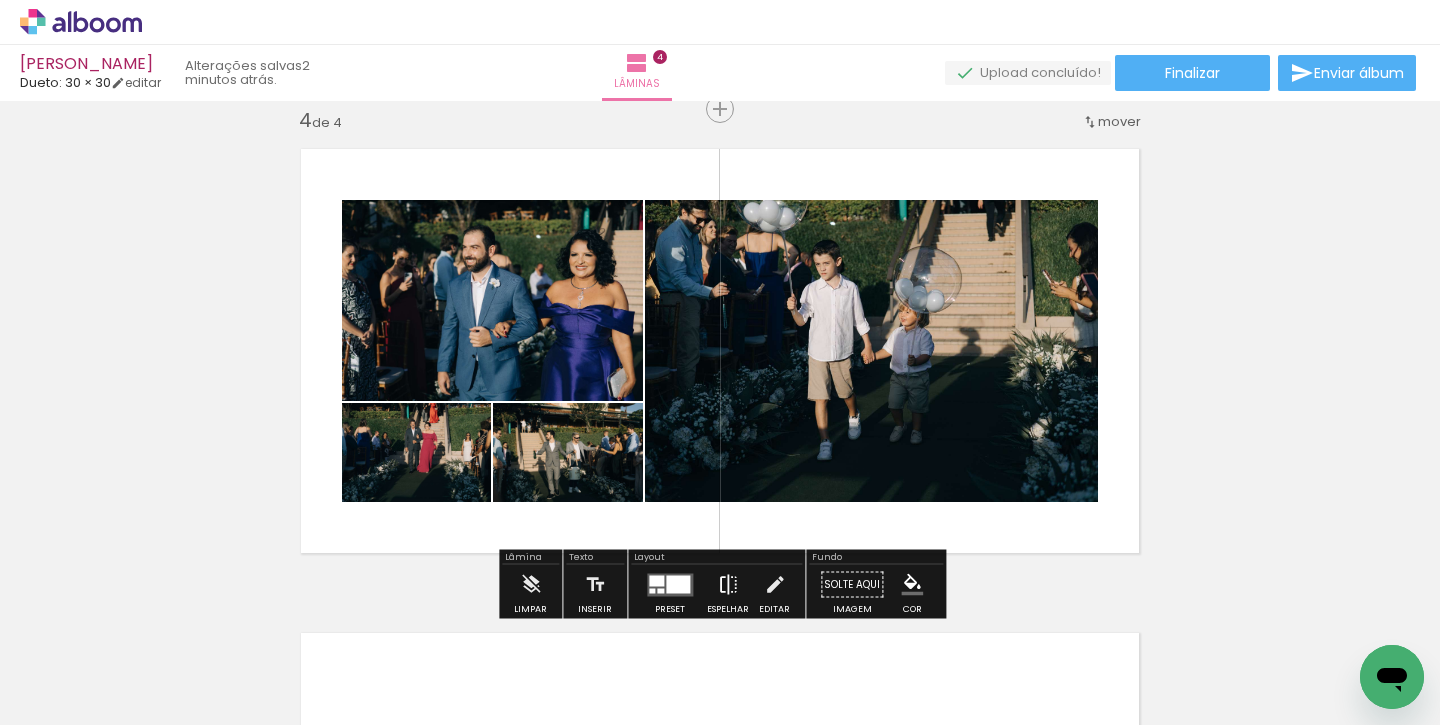 click at bounding box center [728, 585] 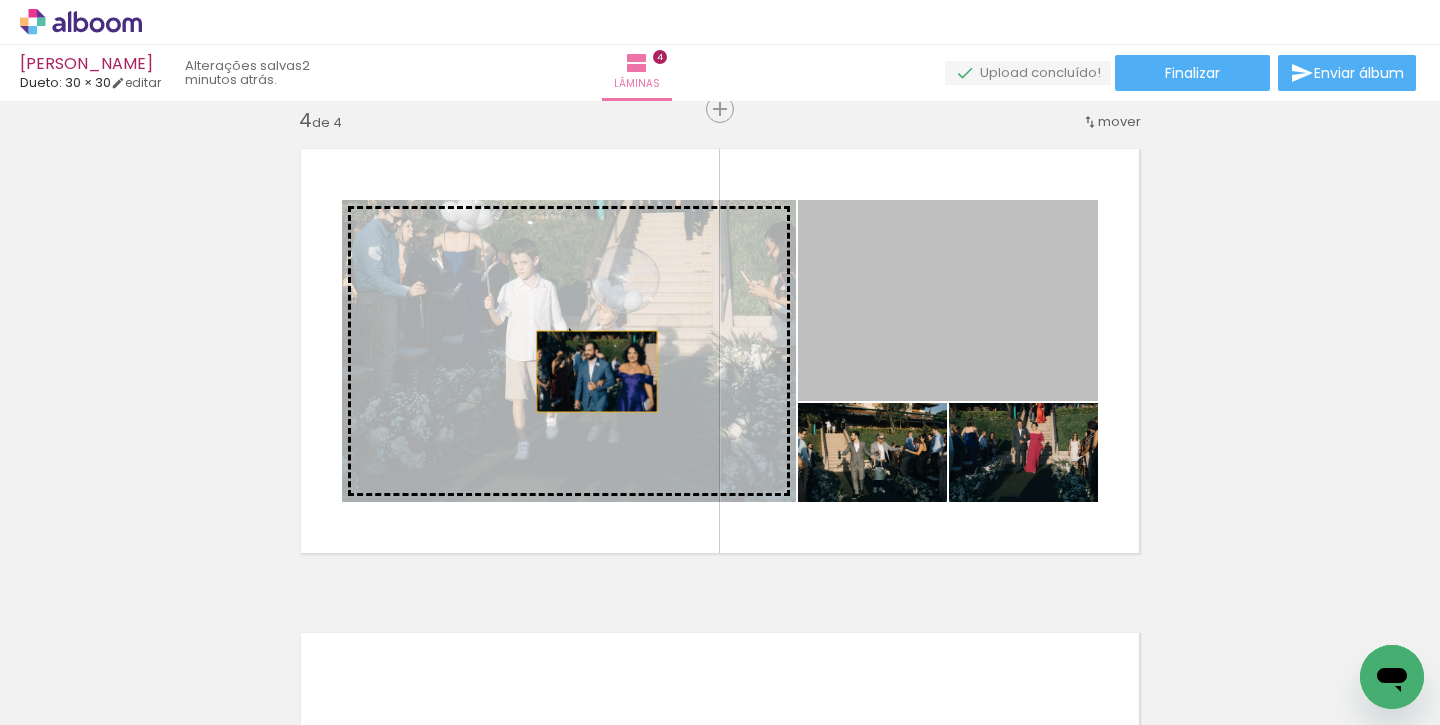 drag, startPoint x: 930, startPoint y: 336, endPoint x: 586, endPoint y: 372, distance: 345.8786 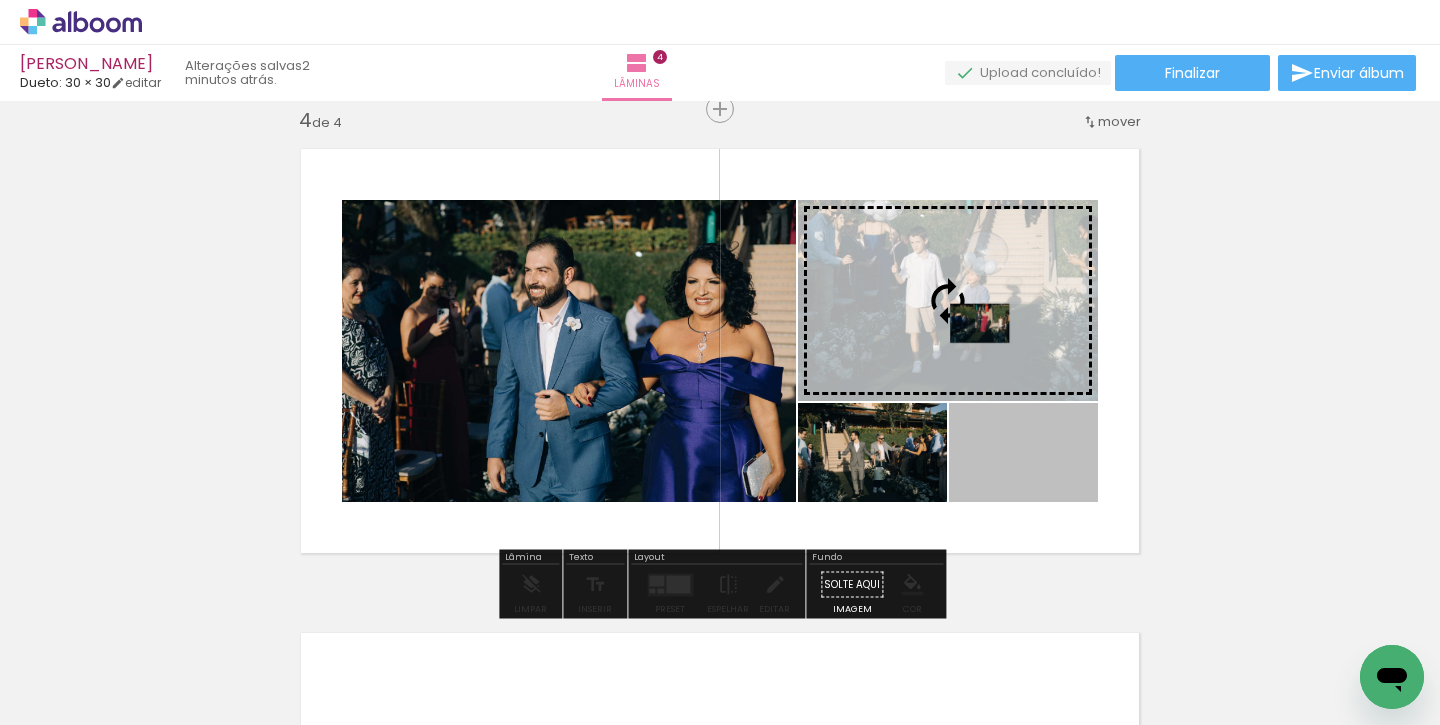 drag, startPoint x: 999, startPoint y: 454, endPoint x: 977, endPoint y: 305, distance: 150.6154 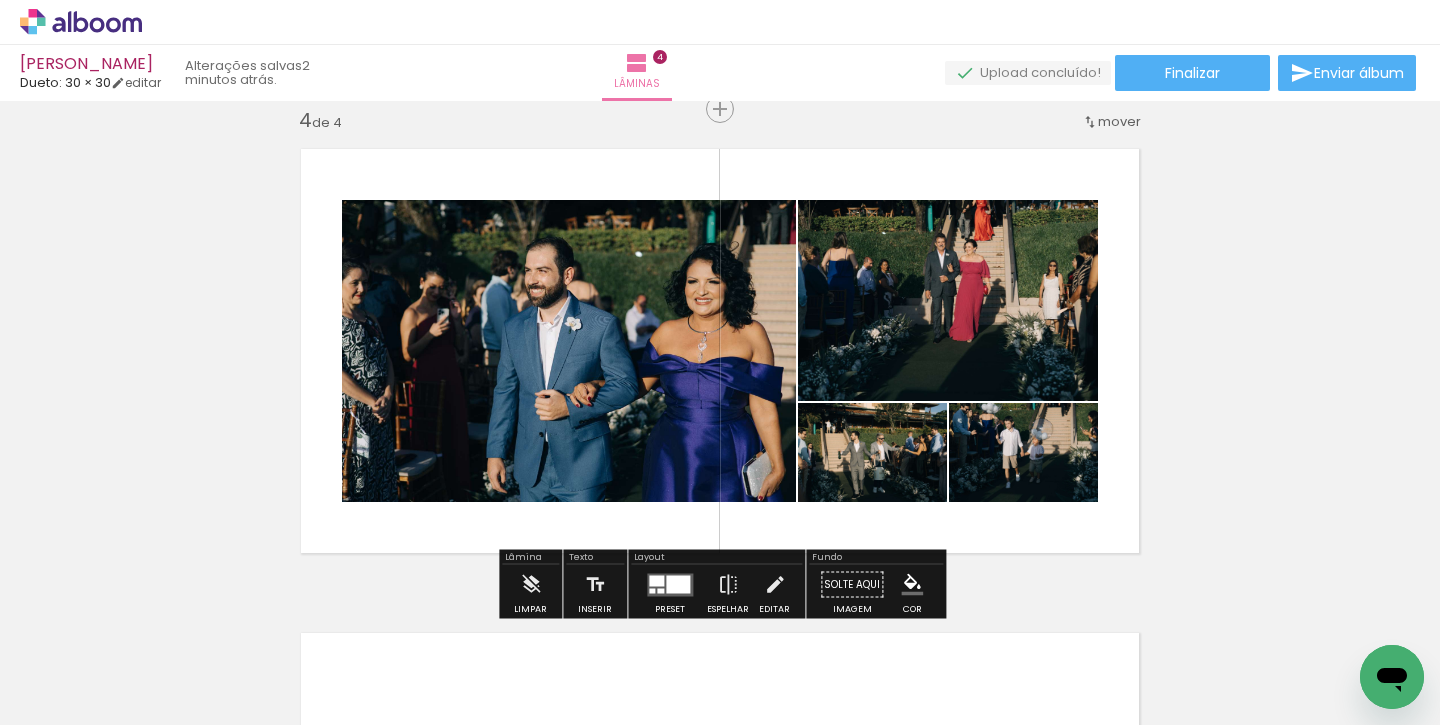 click 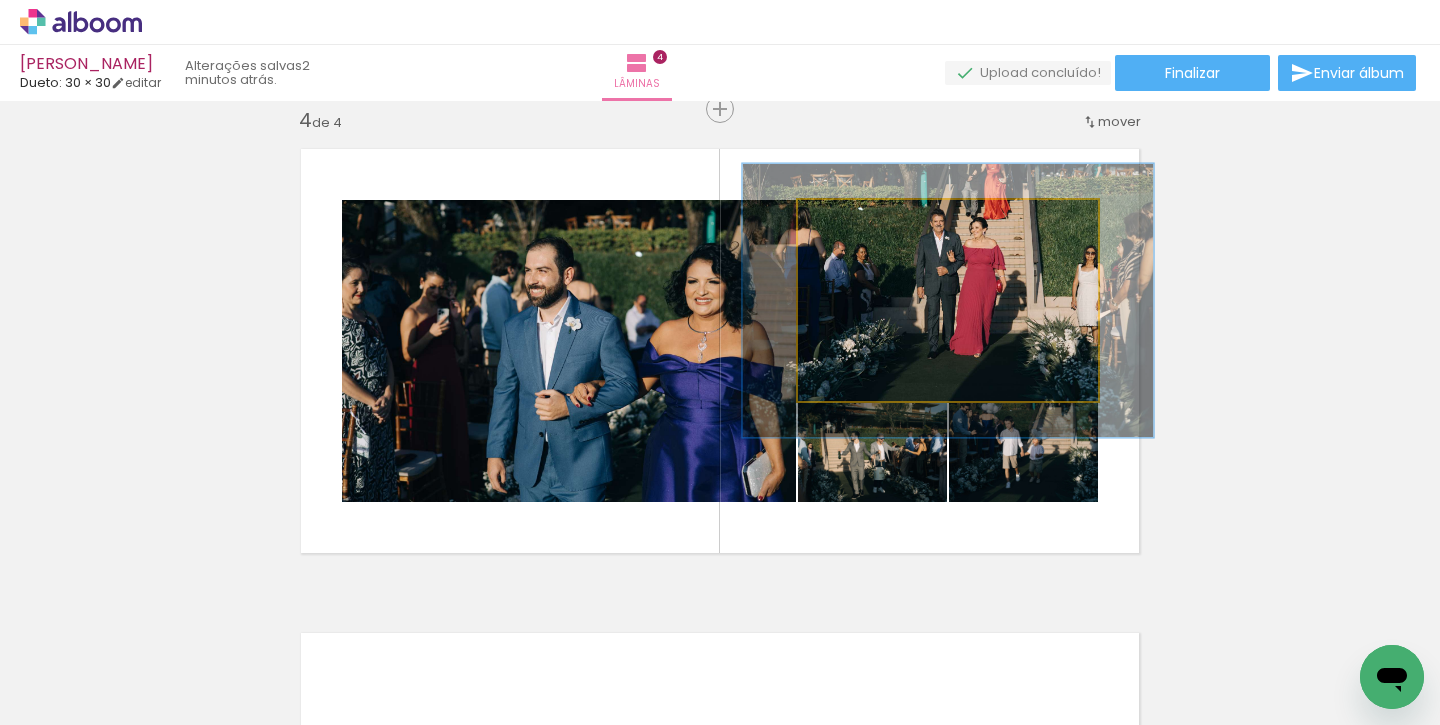 drag, startPoint x: 844, startPoint y: 220, endPoint x: 869, endPoint y: 221, distance: 25.019993 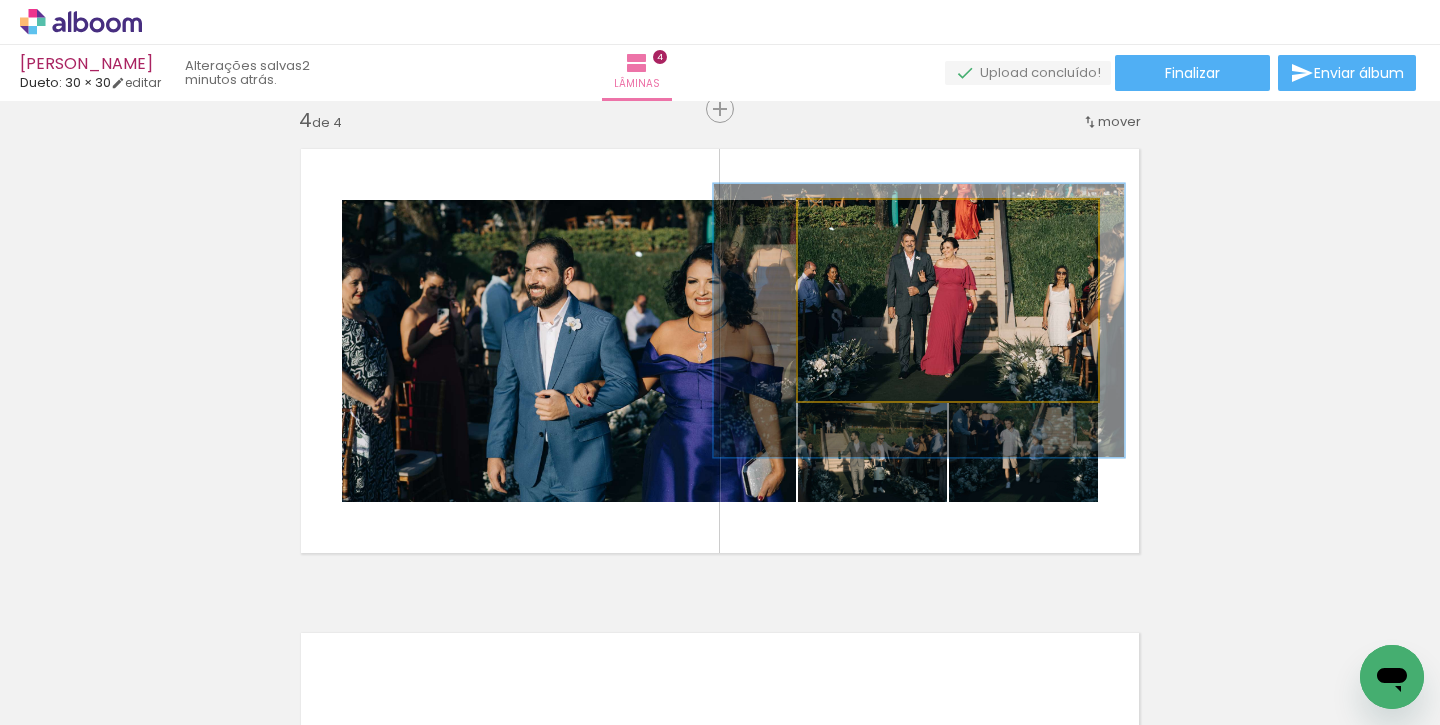 drag, startPoint x: 933, startPoint y: 289, endPoint x: 904, endPoint y: 309, distance: 35.22783 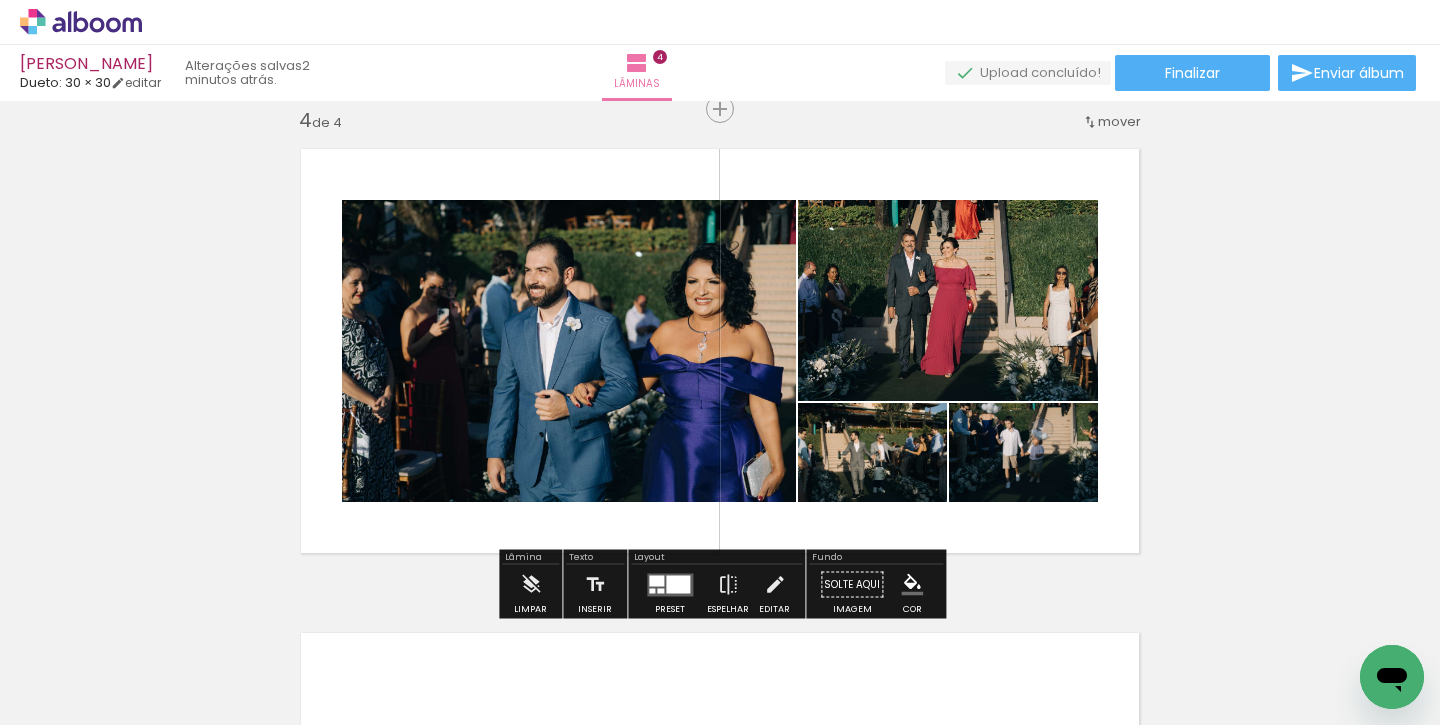 click on "Inserir lâmina 1  de 4  Inserir lâmina 2  de 4  Inserir lâmina 3  de 4  Inserir lâmina 4  de 4" at bounding box center [720, -159] 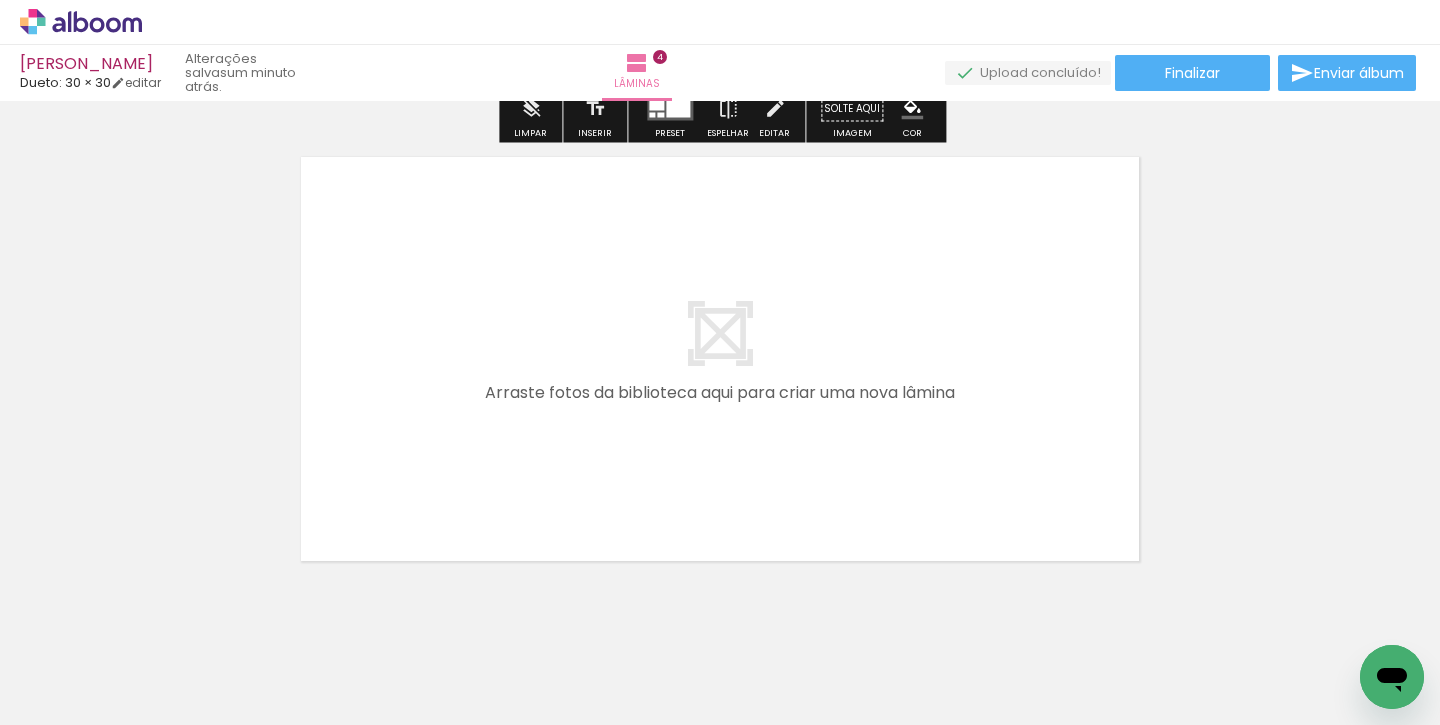 scroll, scrollTop: 1981, scrollLeft: 0, axis: vertical 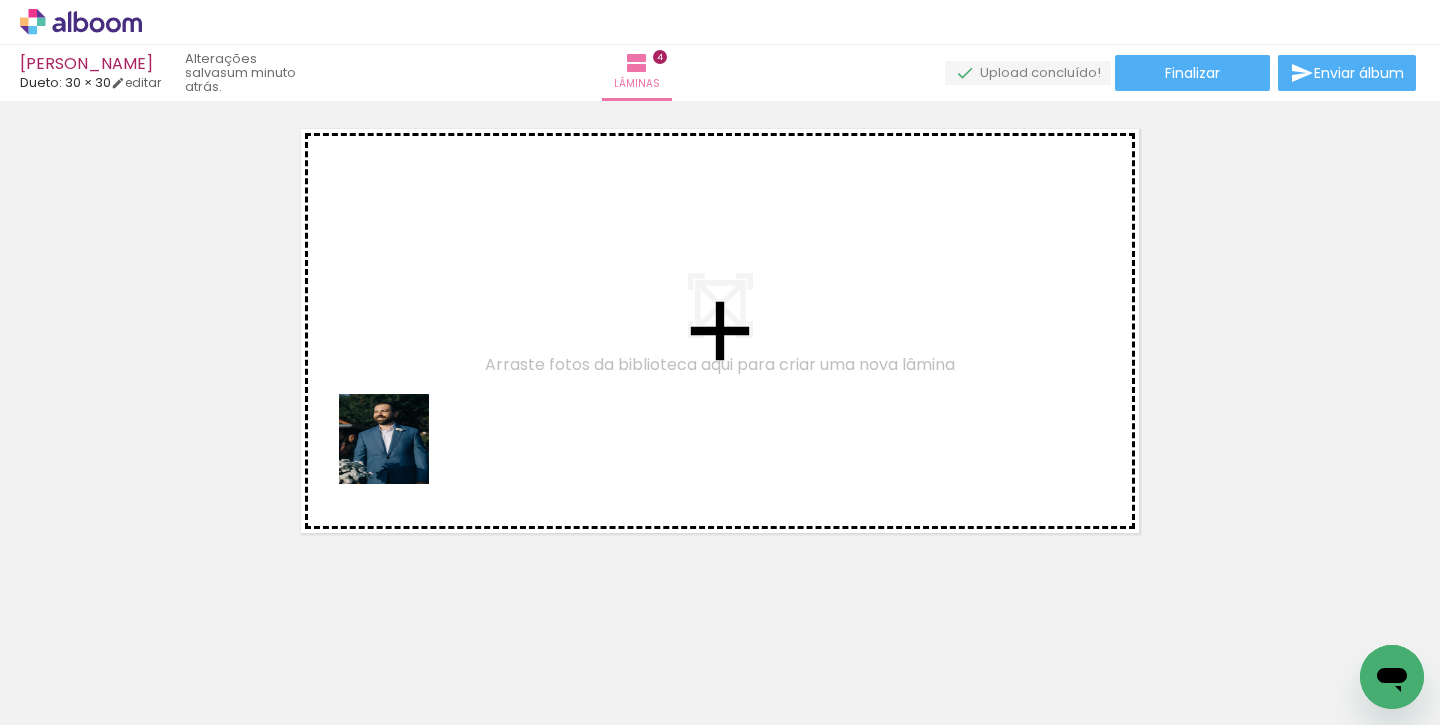 drag, startPoint x: 399, startPoint y: 659, endPoint x: 399, endPoint y: 463, distance: 196 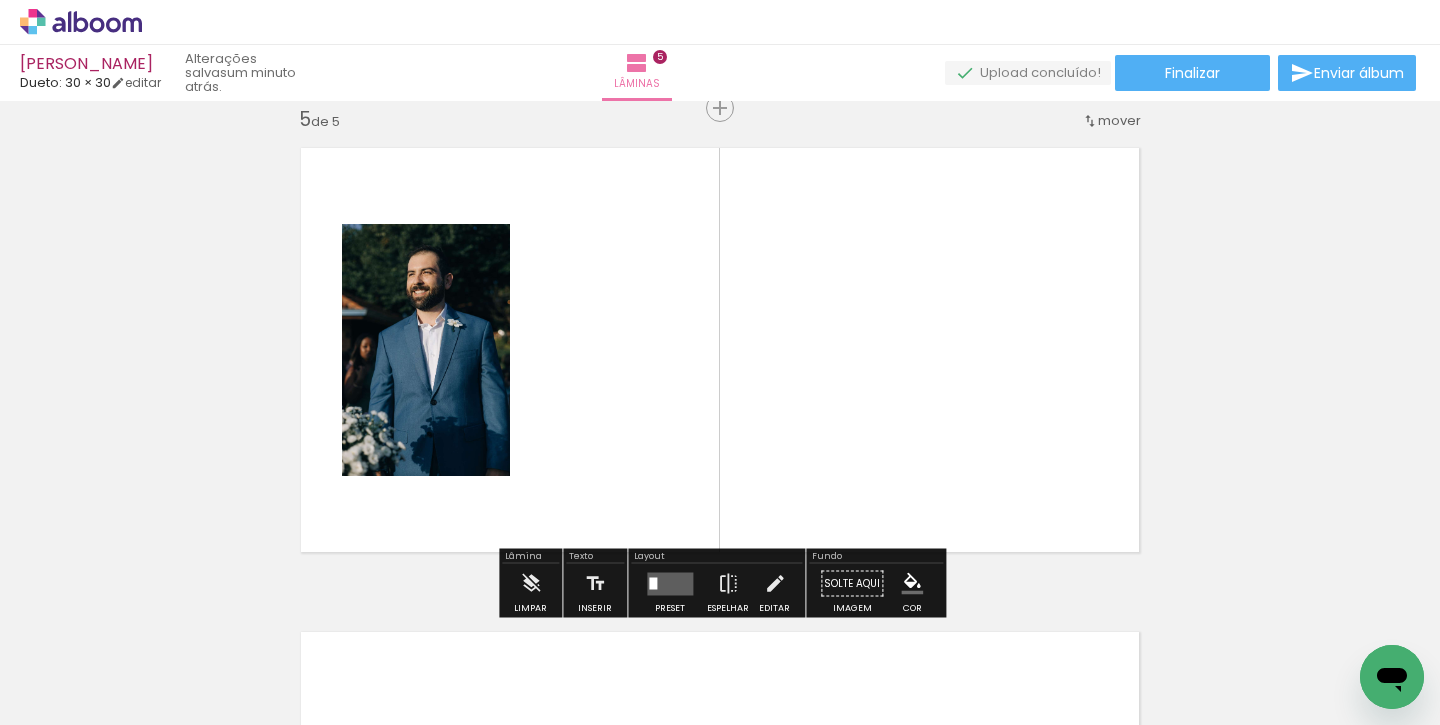 scroll, scrollTop: 1961, scrollLeft: 0, axis: vertical 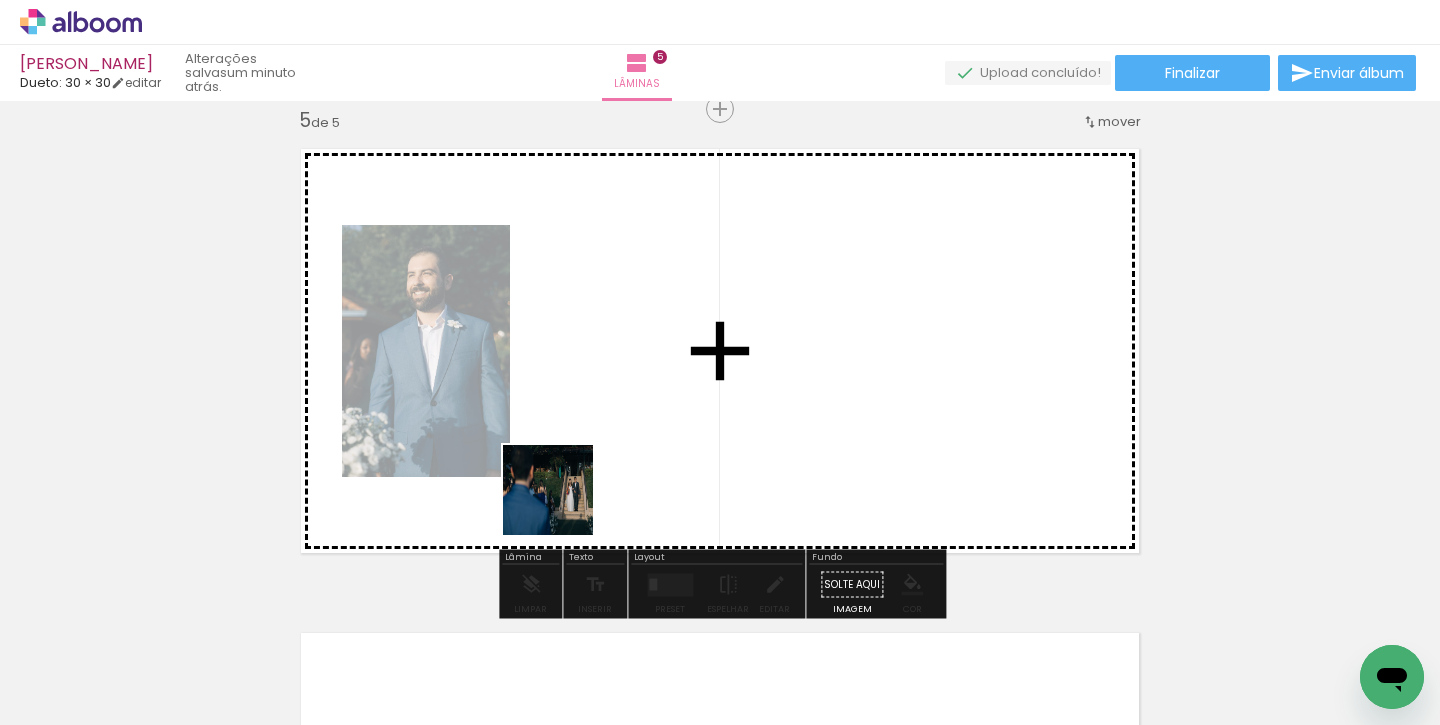drag, startPoint x: 508, startPoint y: 663, endPoint x: 563, endPoint y: 503, distance: 169.18924 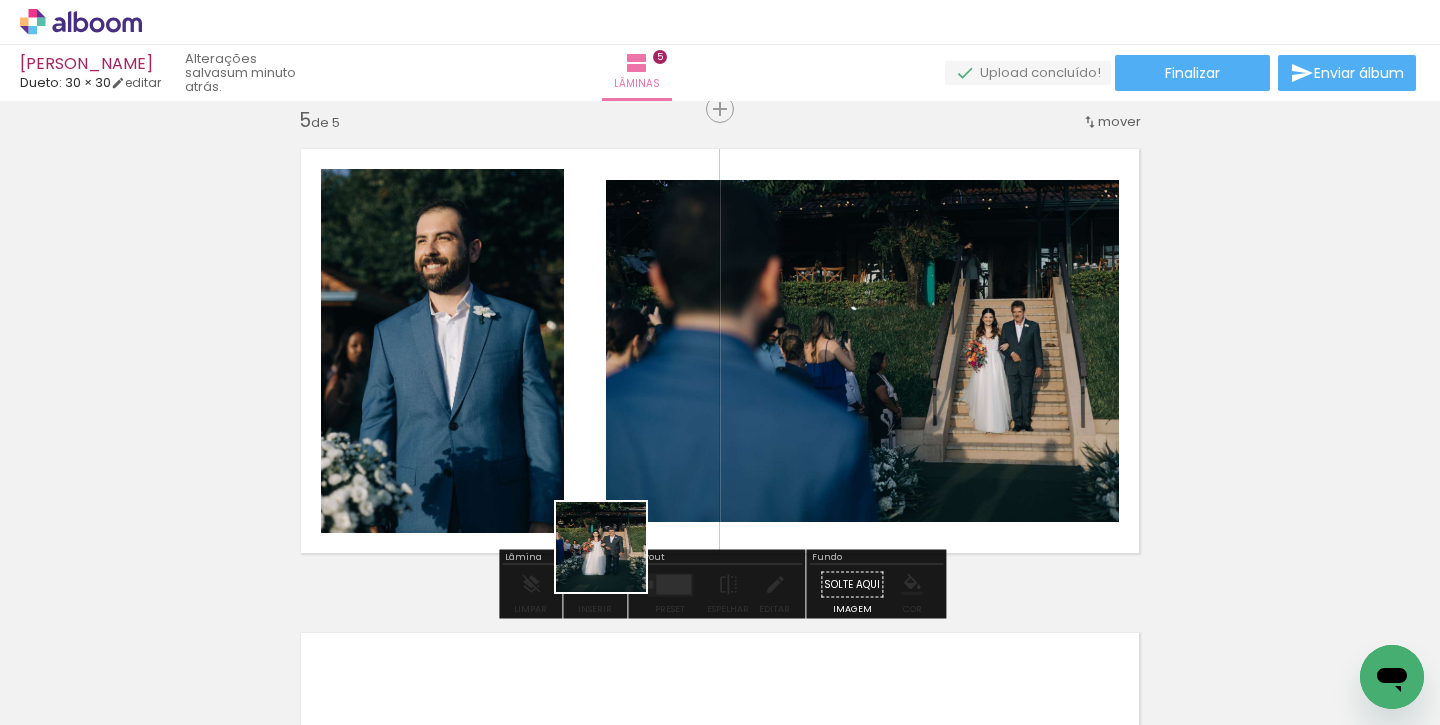 drag, startPoint x: 616, startPoint y: 681, endPoint x: 616, endPoint y: 474, distance: 207 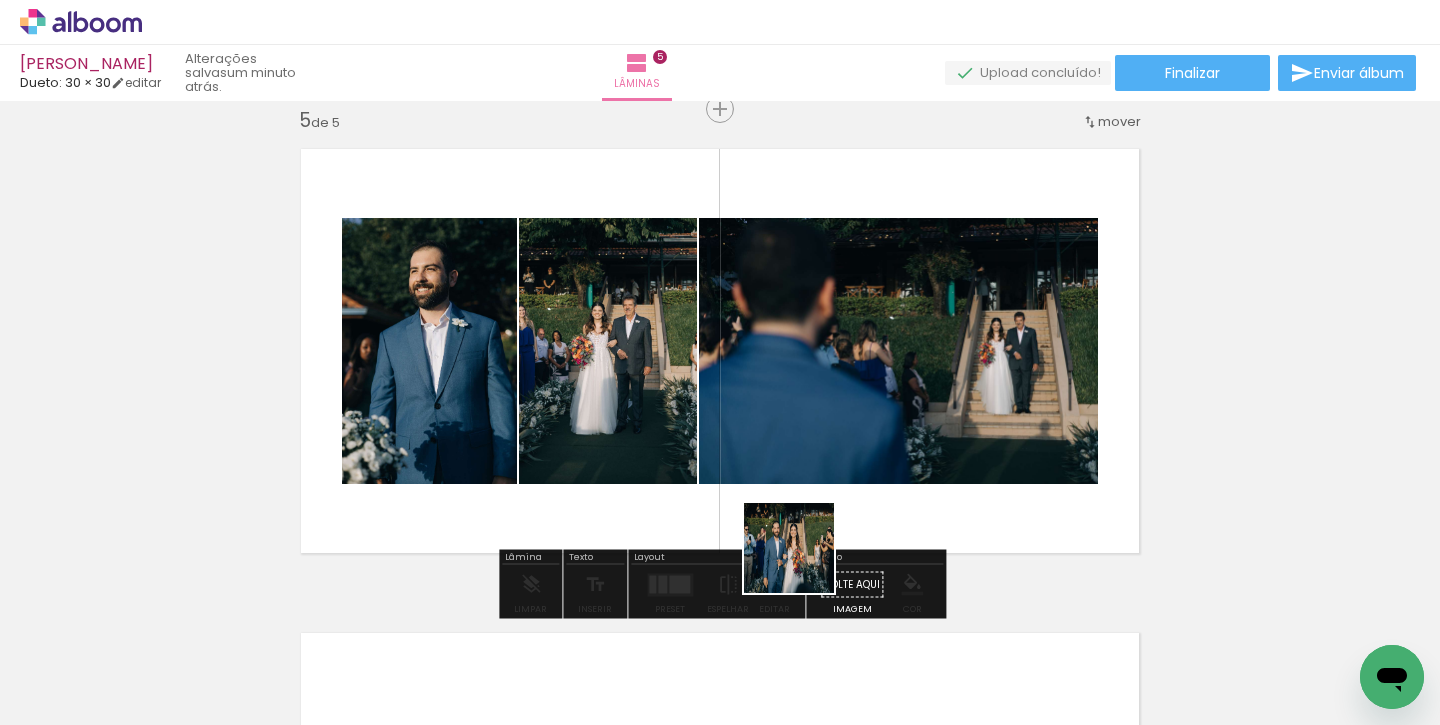 drag, startPoint x: 759, startPoint y: 651, endPoint x: 806, endPoint y: 559, distance: 103.31021 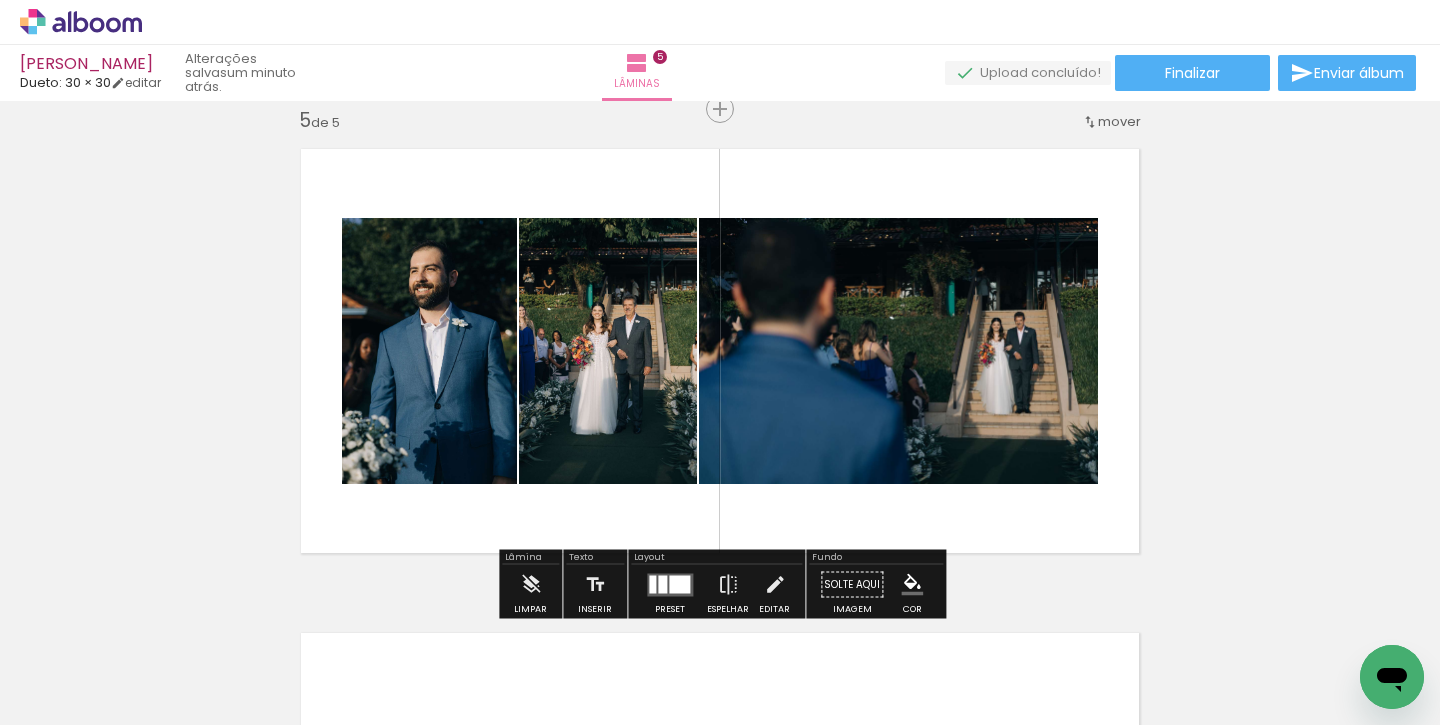 drag, startPoint x: 727, startPoint y: 659, endPoint x: 789, endPoint y: 534, distance: 139.53136 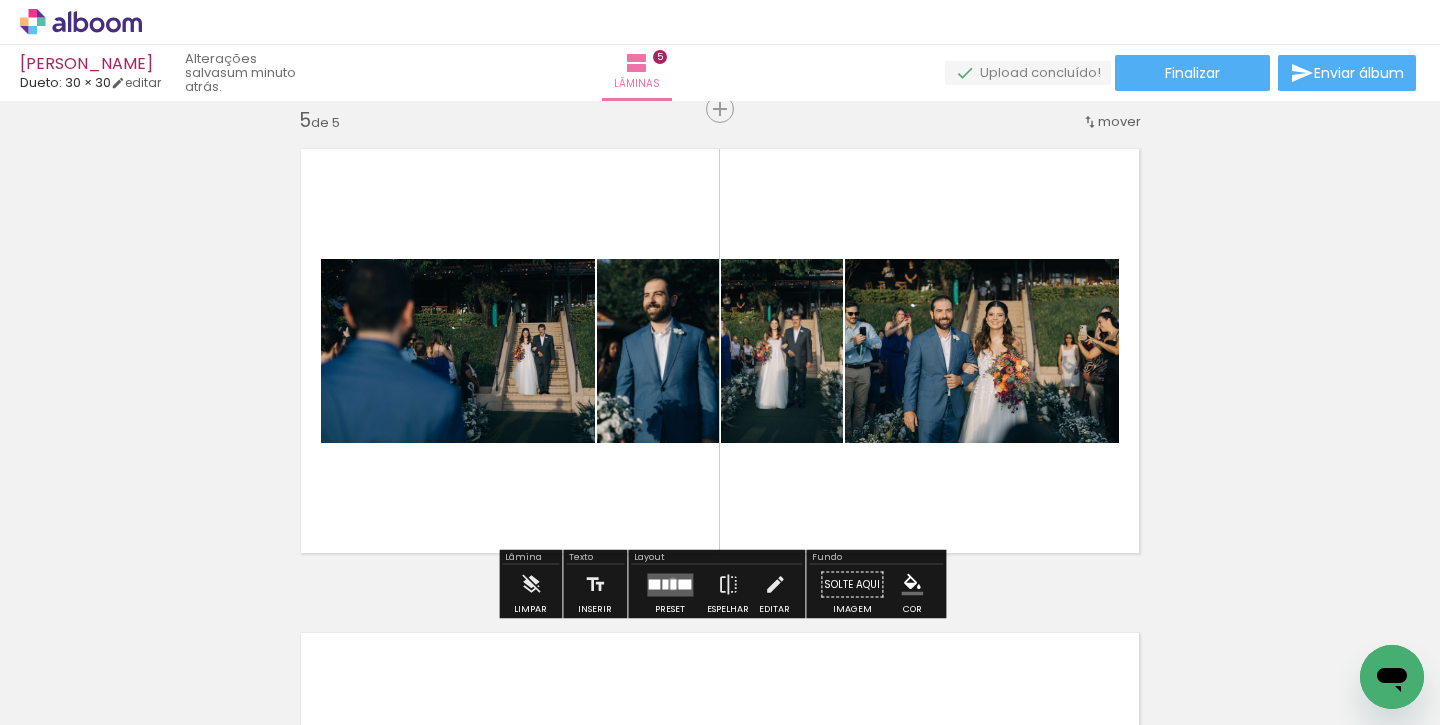 click at bounding box center [673, 584] 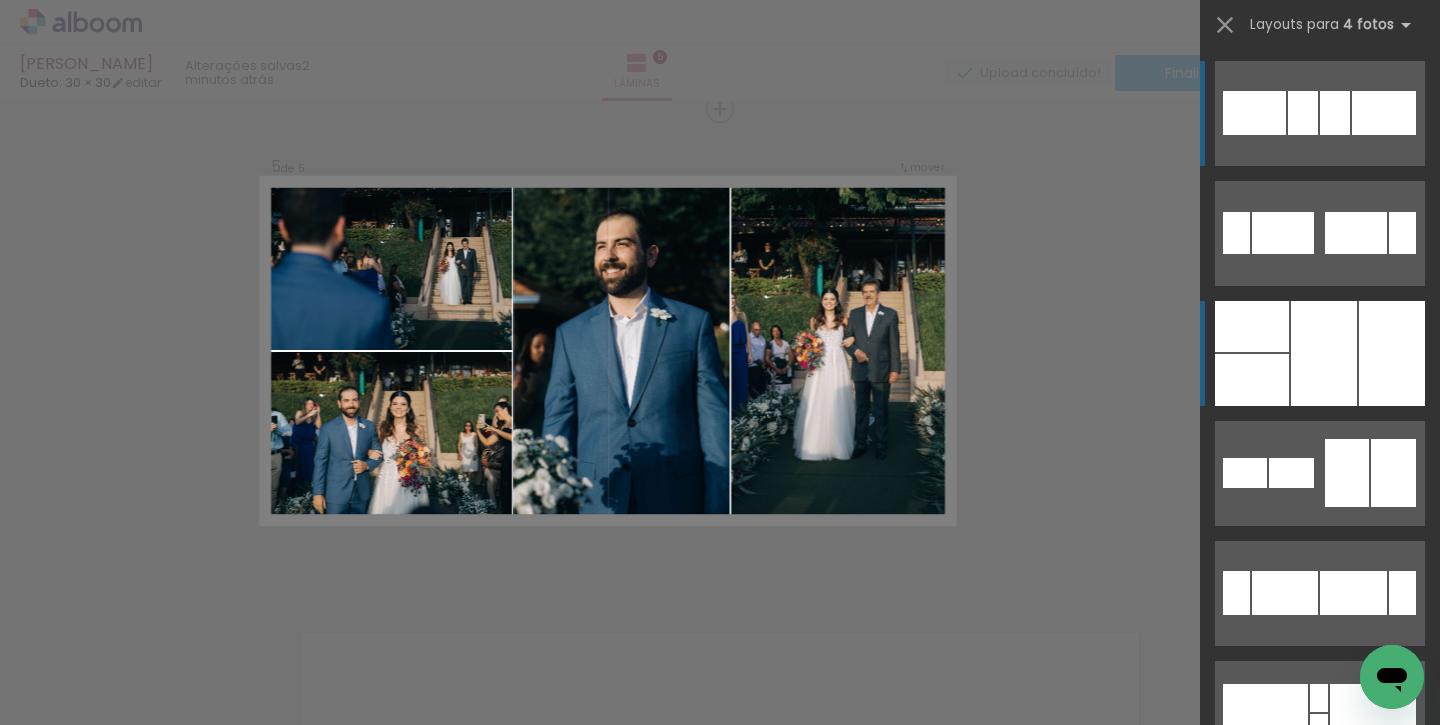 click at bounding box center [1324, 353] 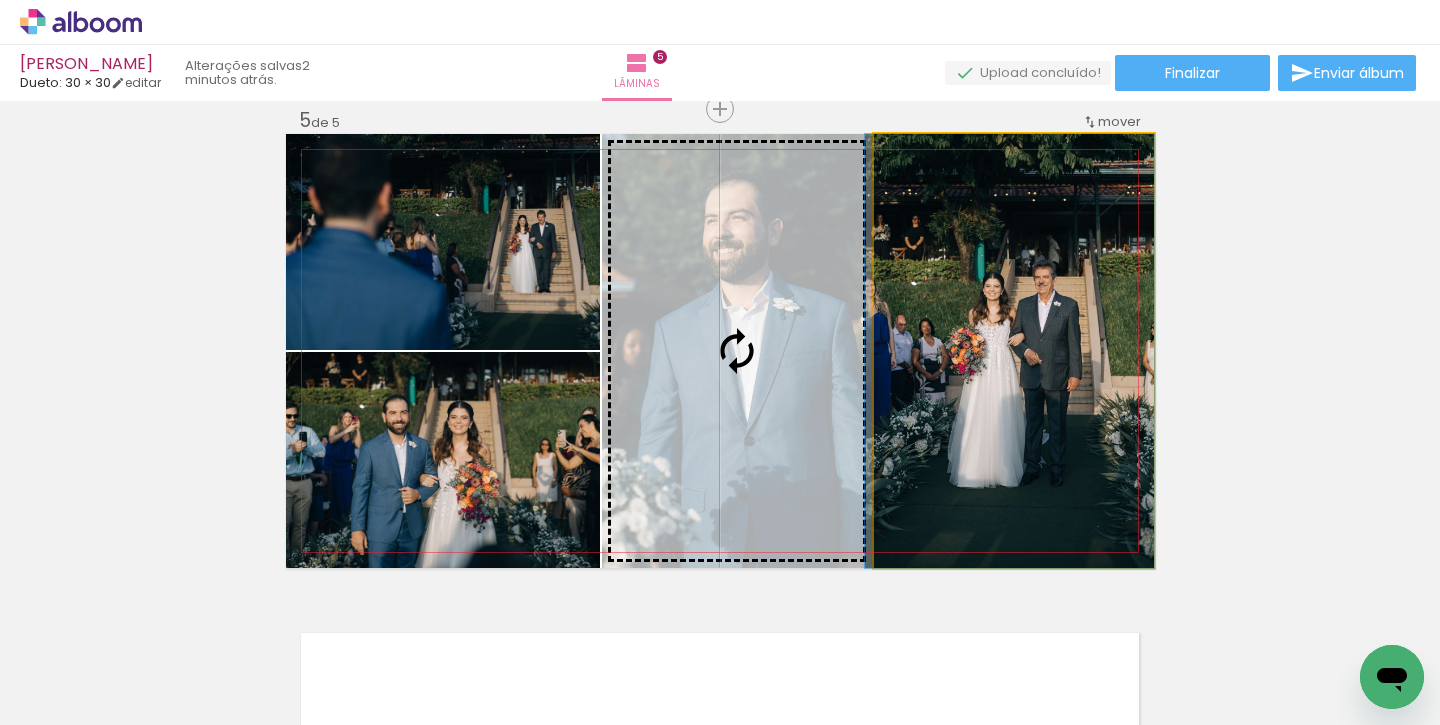 drag, startPoint x: 1048, startPoint y: 400, endPoint x: 792, endPoint y: 394, distance: 256.0703 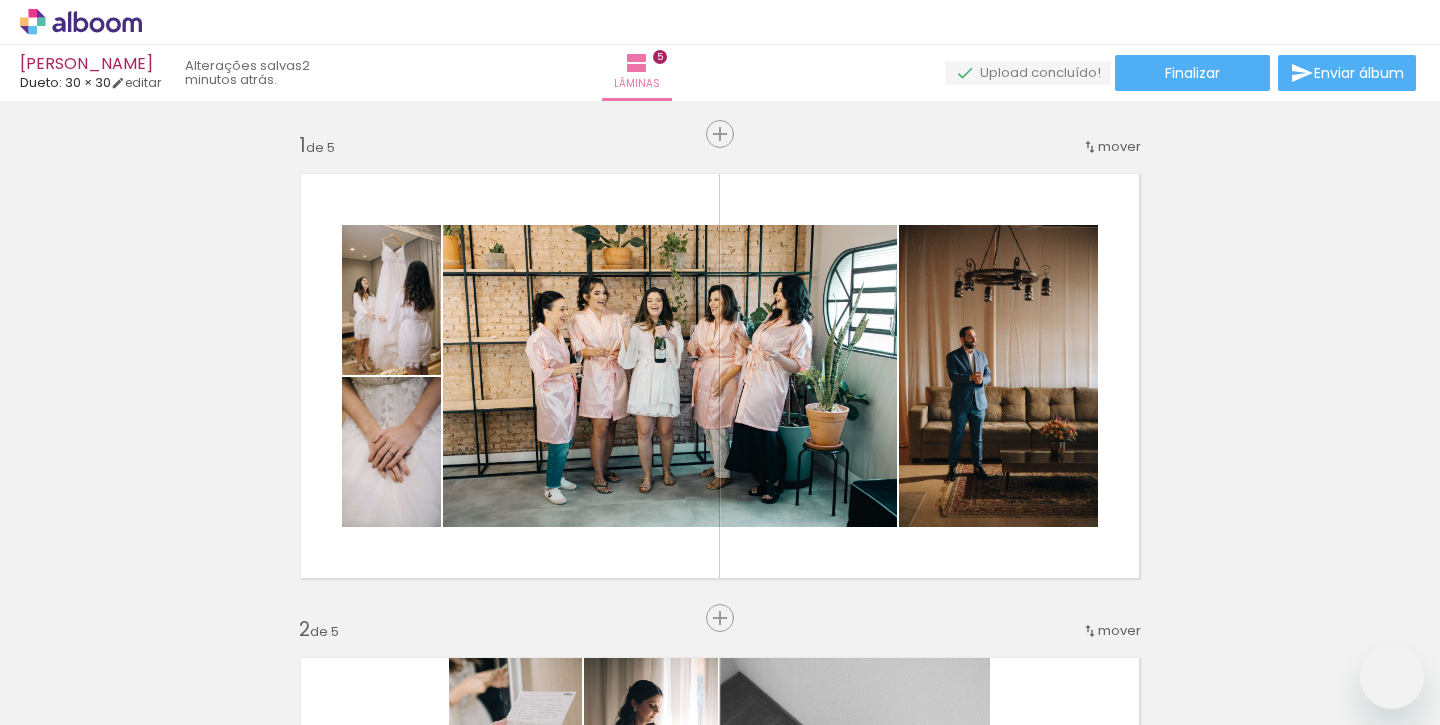 scroll, scrollTop: 0, scrollLeft: 0, axis: both 